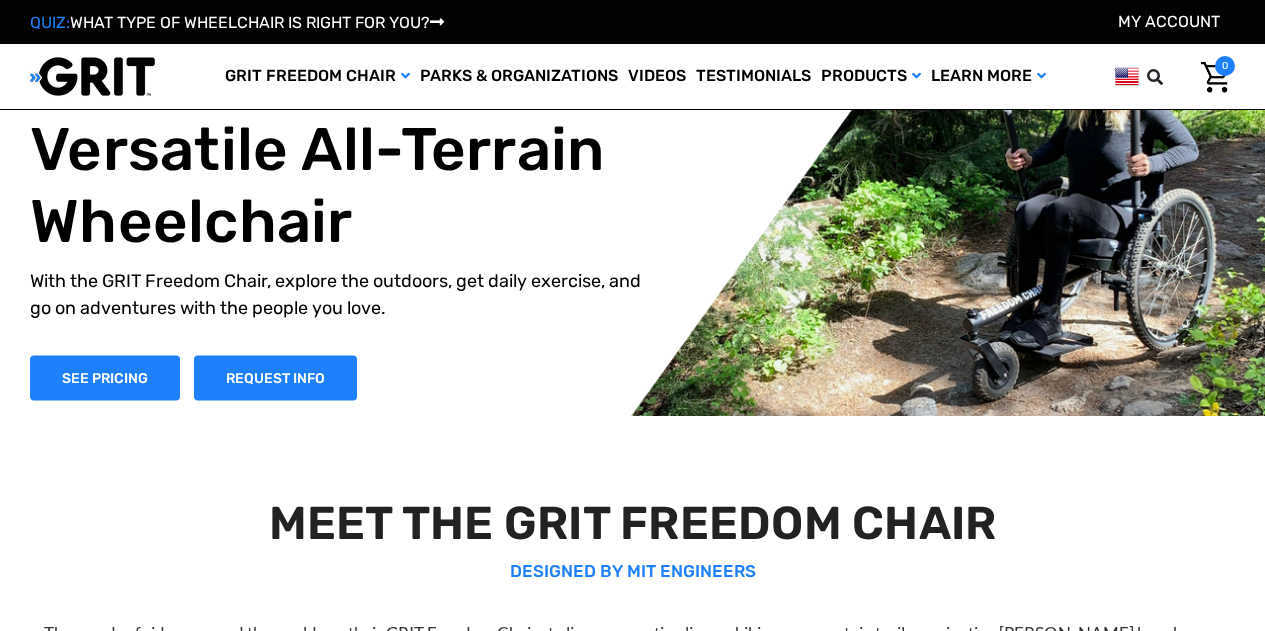 scroll, scrollTop: 200, scrollLeft: 0, axis: vertical 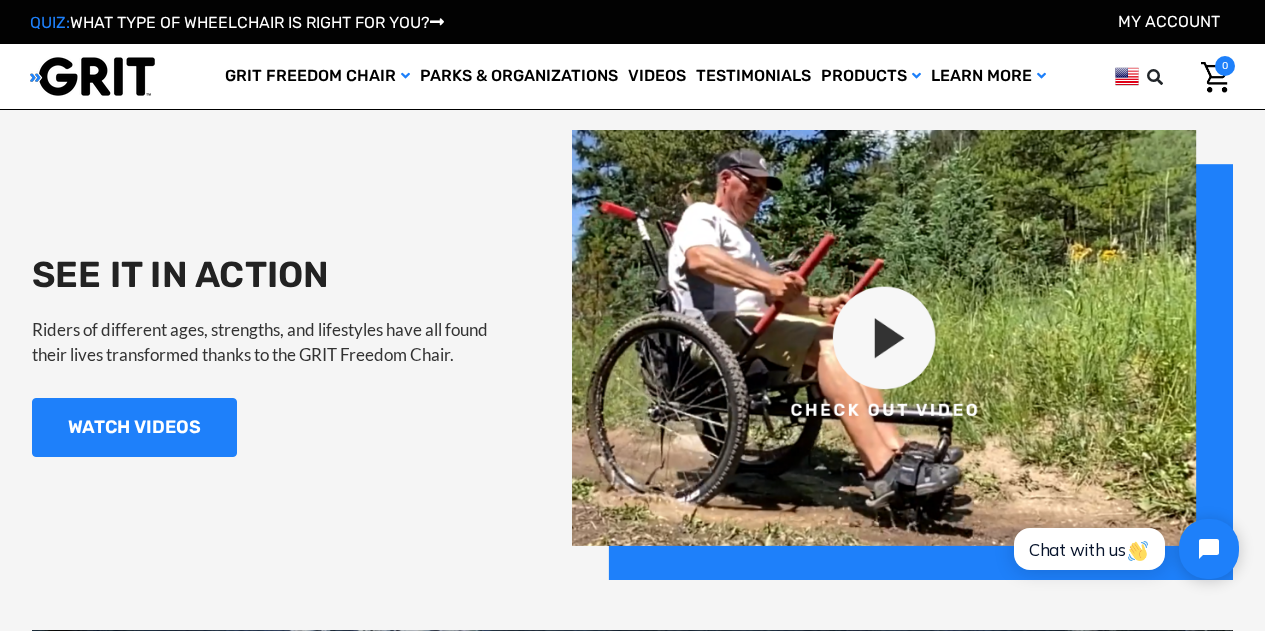 click at bounding box center [902, 355] 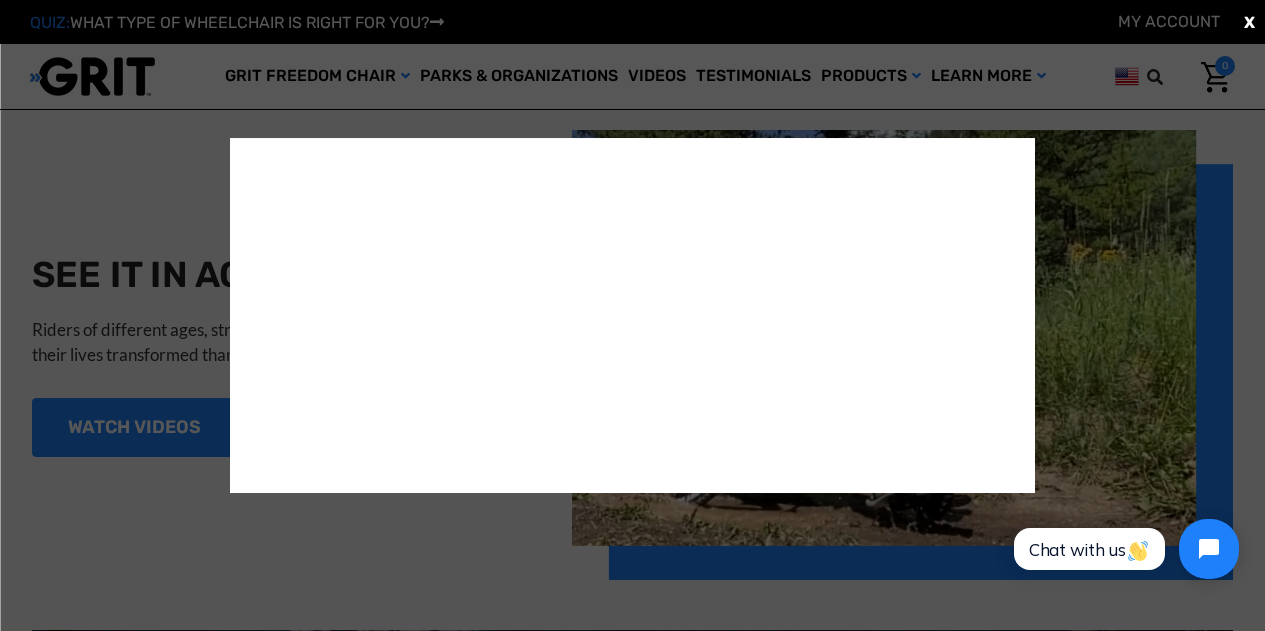 click on "X" at bounding box center [632, 315] 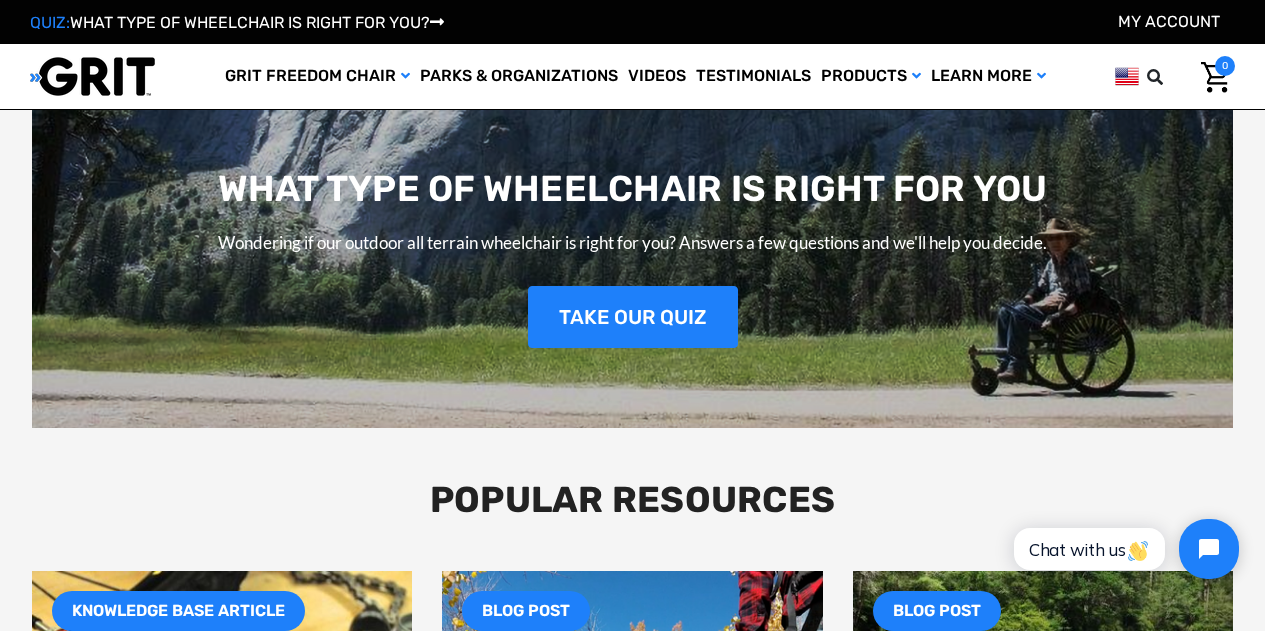 scroll, scrollTop: 2400, scrollLeft: 0, axis: vertical 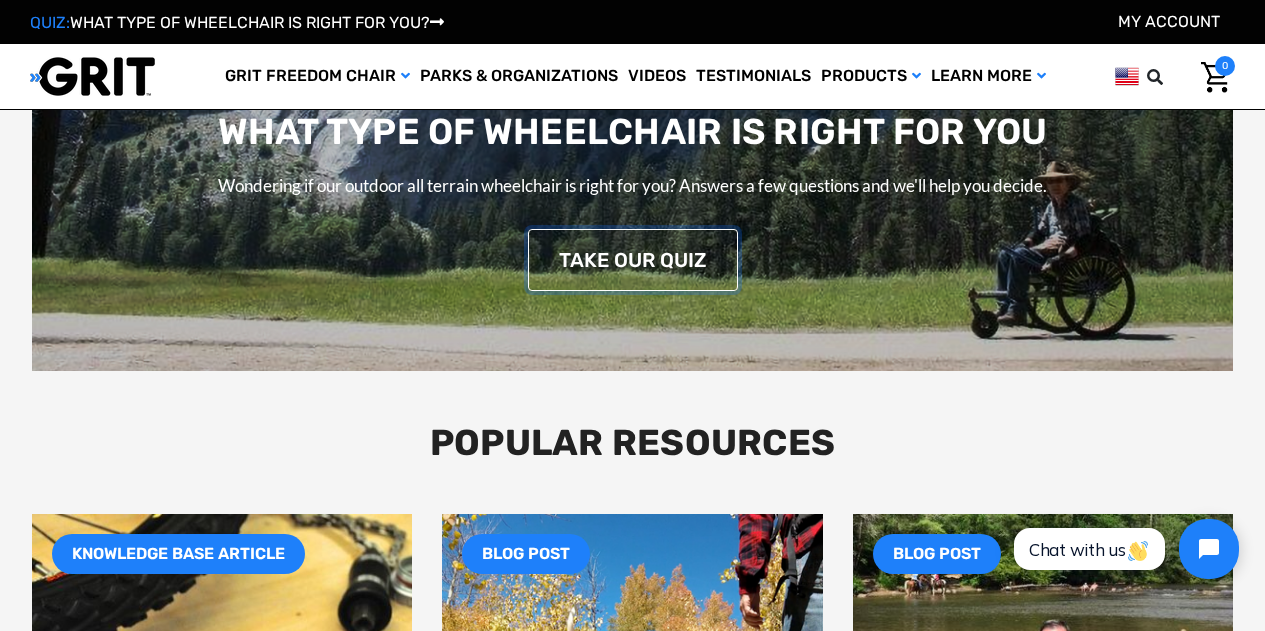 click on "TAKE OUR QUIZ" at bounding box center [633, 260] 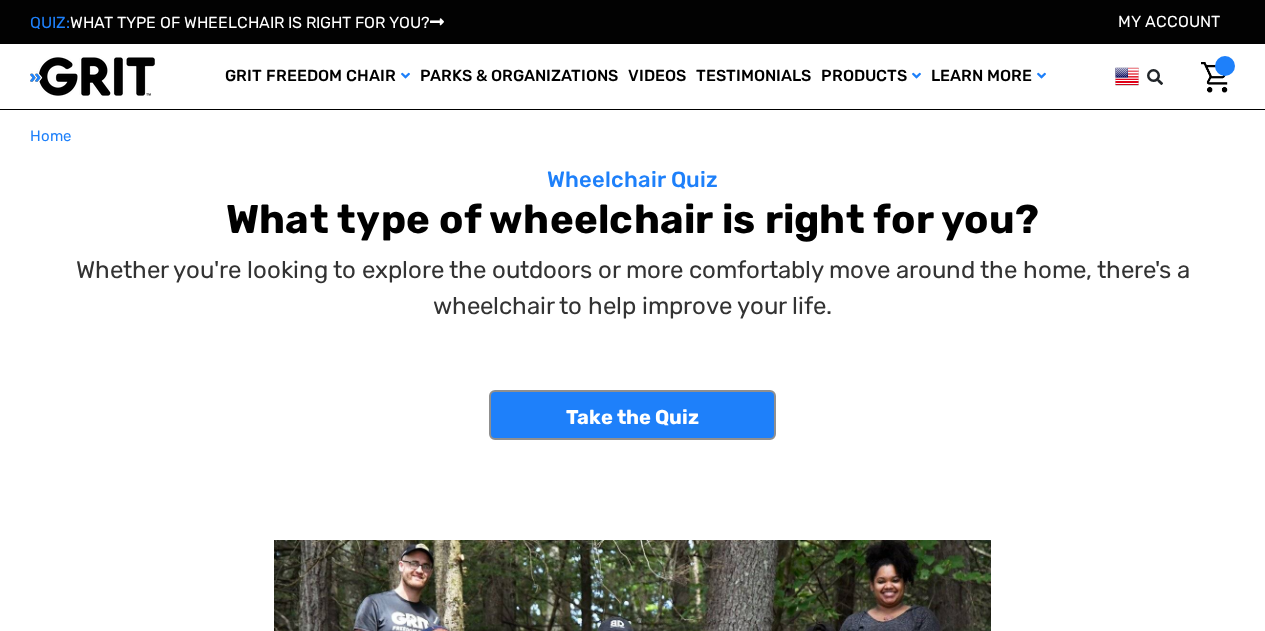 scroll, scrollTop: 0, scrollLeft: 0, axis: both 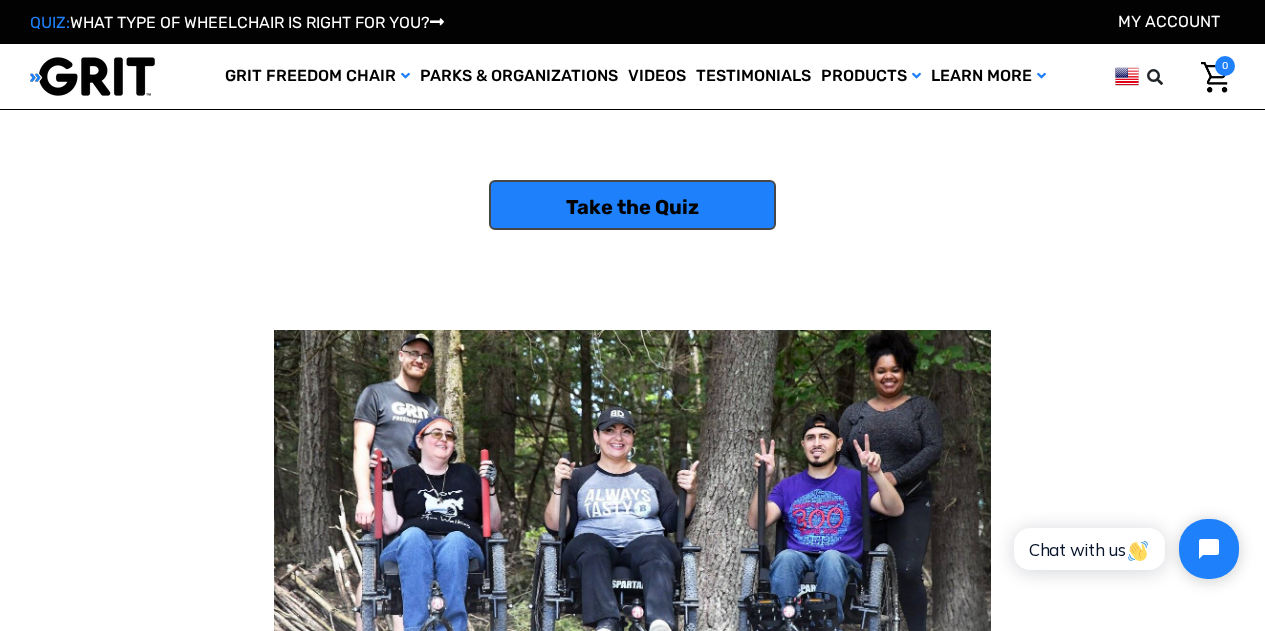 click on "Take the Quiz" at bounding box center [632, 205] 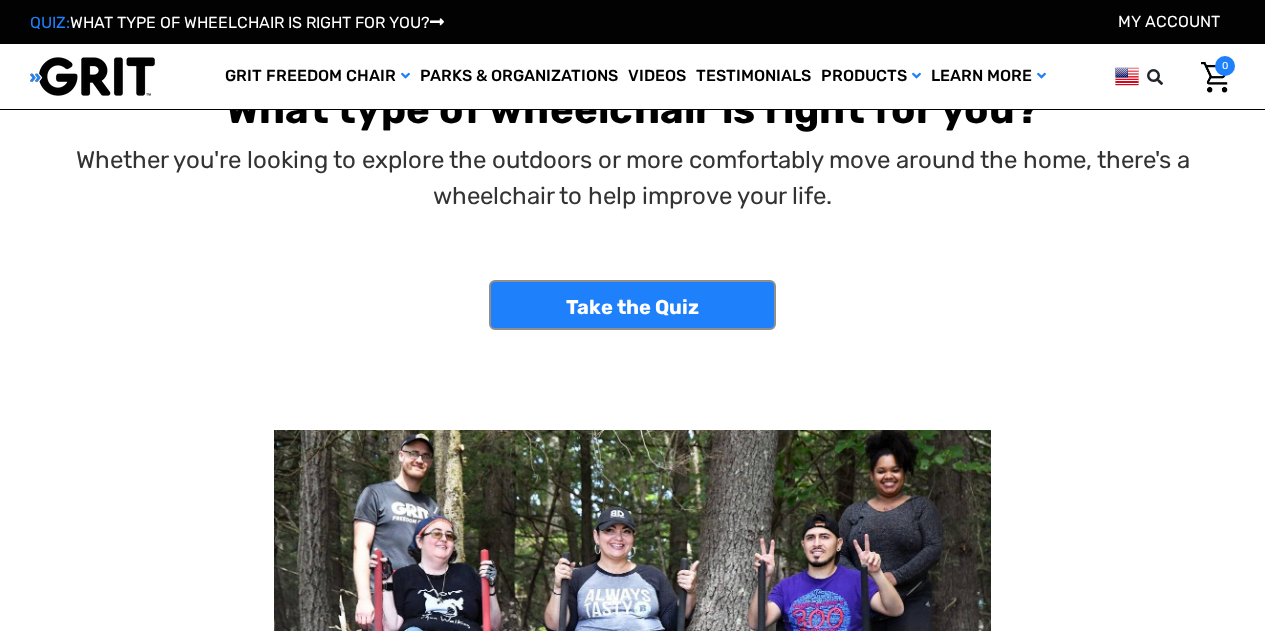 scroll, scrollTop: 210, scrollLeft: 0, axis: vertical 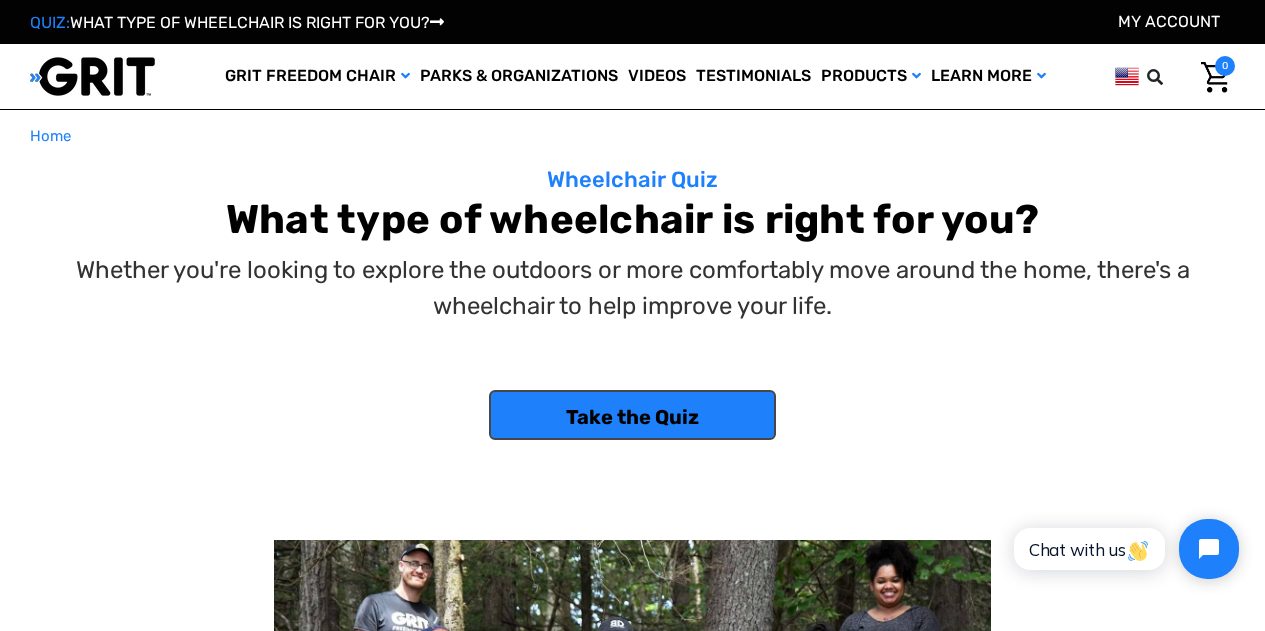 click on "Take the Quiz" at bounding box center (632, 415) 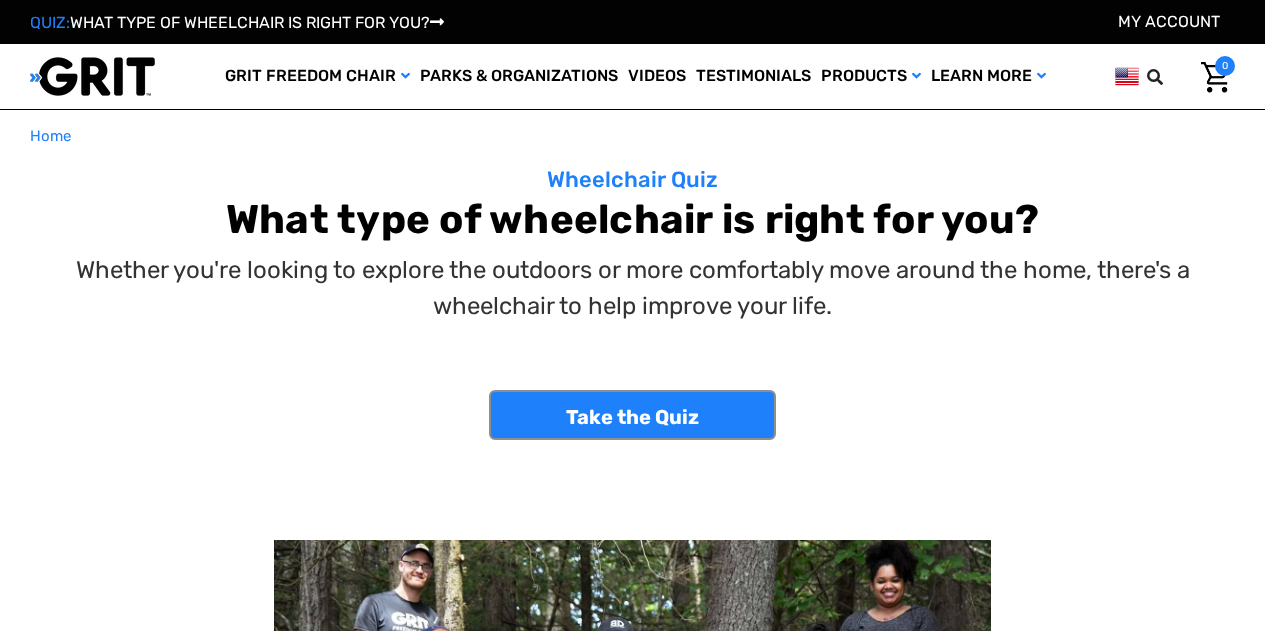 scroll, scrollTop: 0, scrollLeft: 0, axis: both 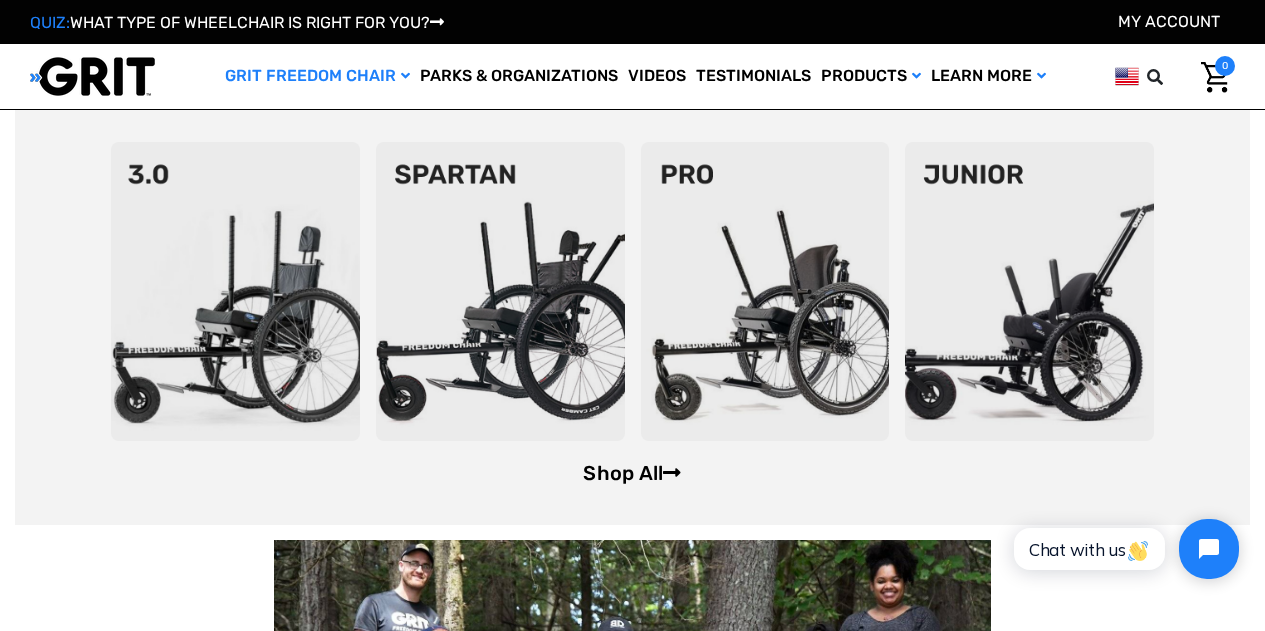 click on "Shop All" at bounding box center (632, 473) 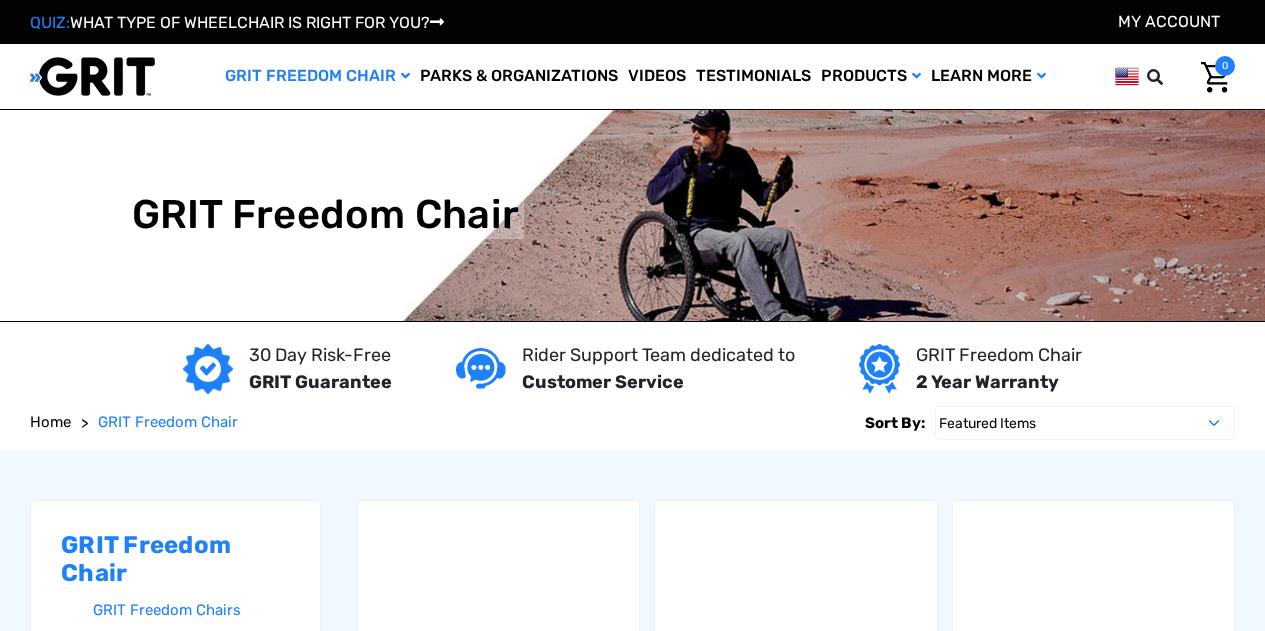 scroll, scrollTop: 0, scrollLeft: 0, axis: both 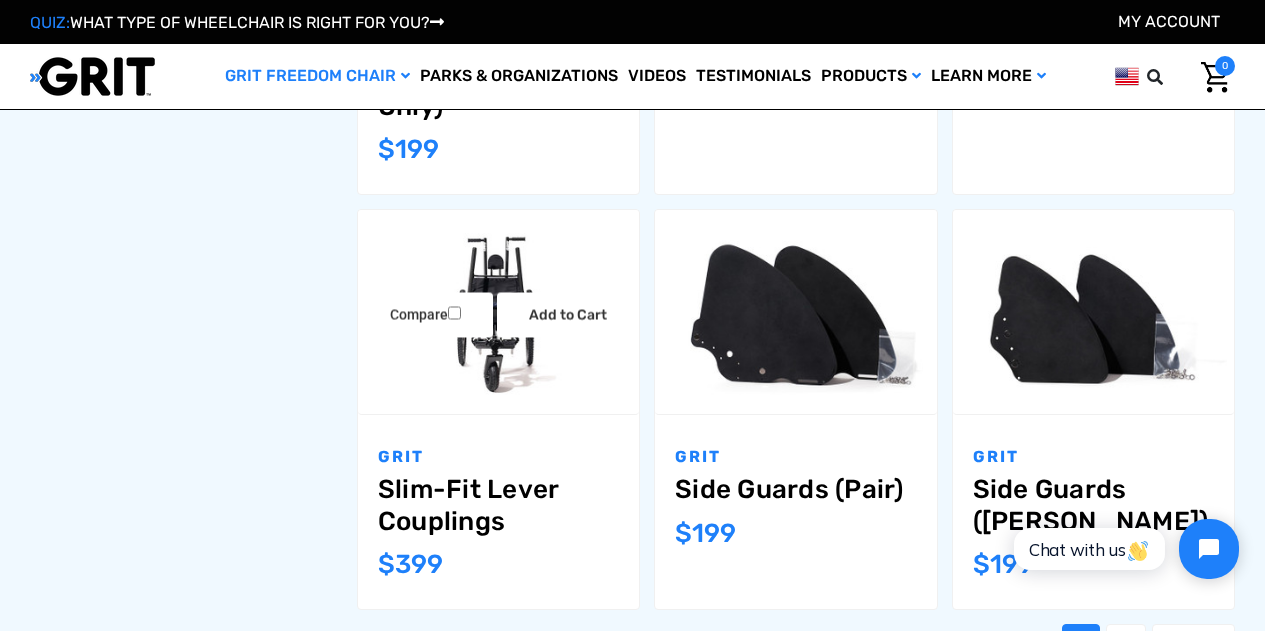 click at bounding box center (498, 312) 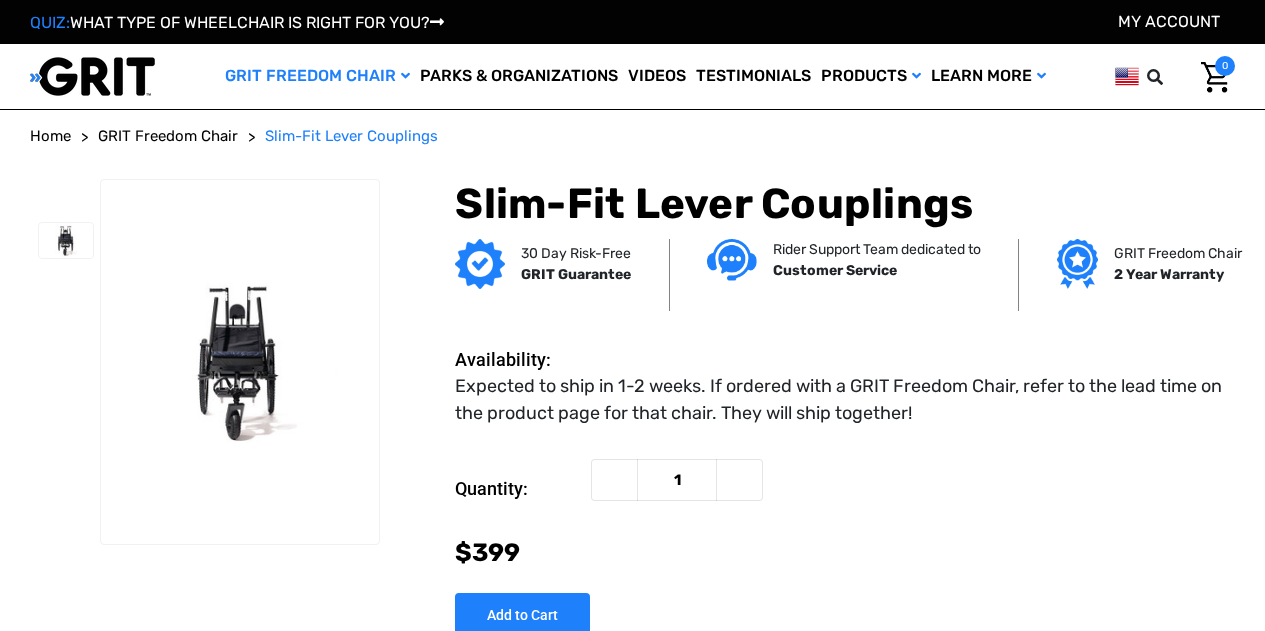 scroll, scrollTop: 0, scrollLeft: 0, axis: both 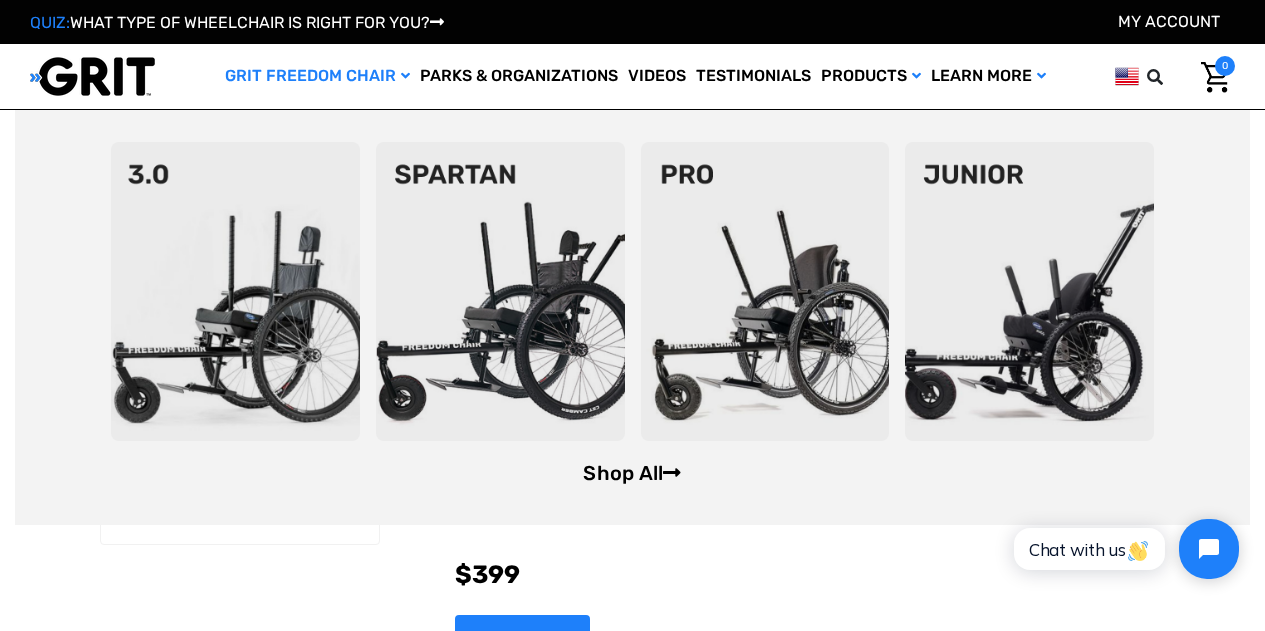 click on "Shop All" at bounding box center [632, 473] 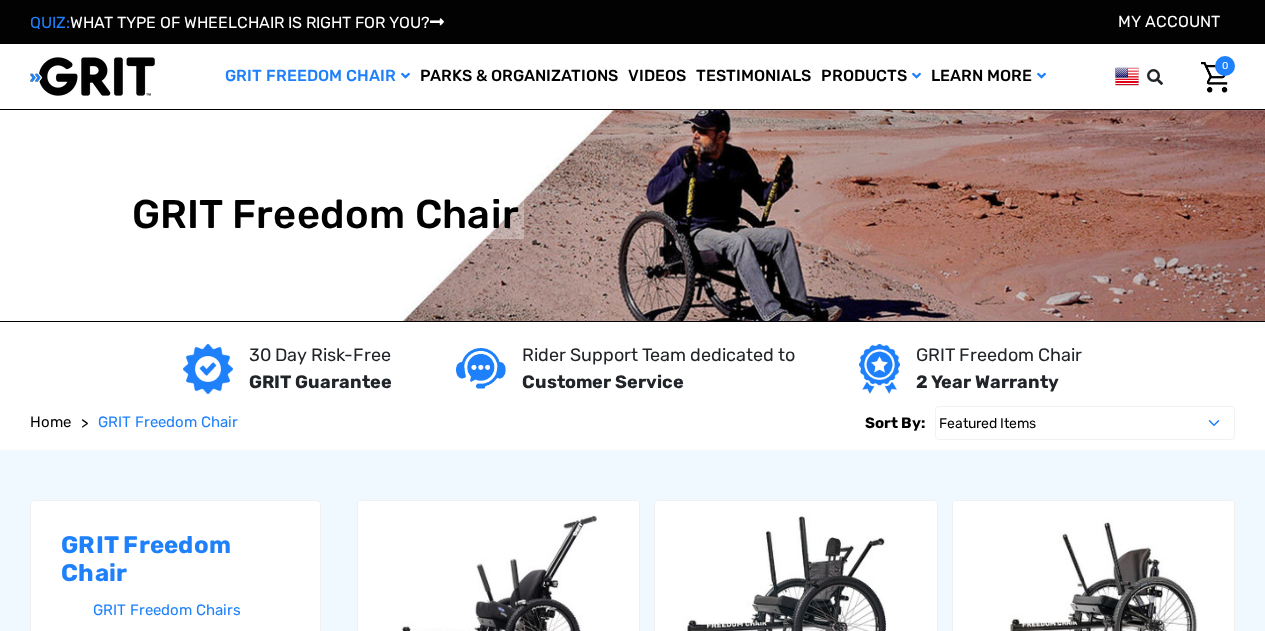 scroll, scrollTop: 0, scrollLeft: 0, axis: both 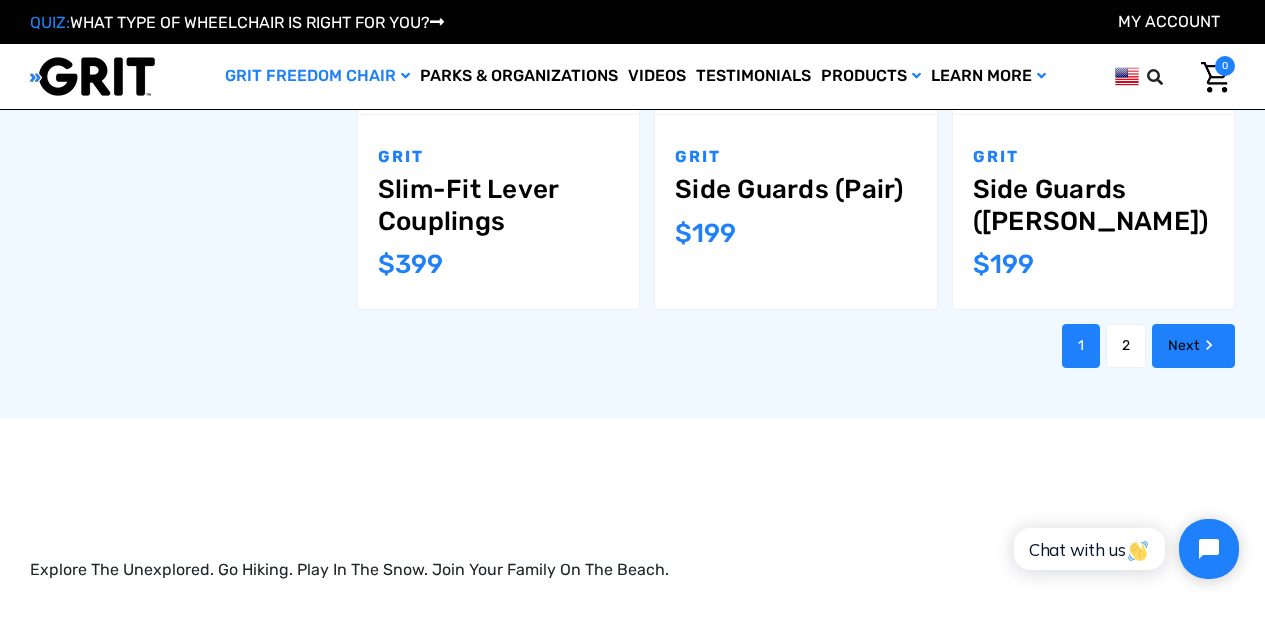 click on "Next" at bounding box center [1193, 346] 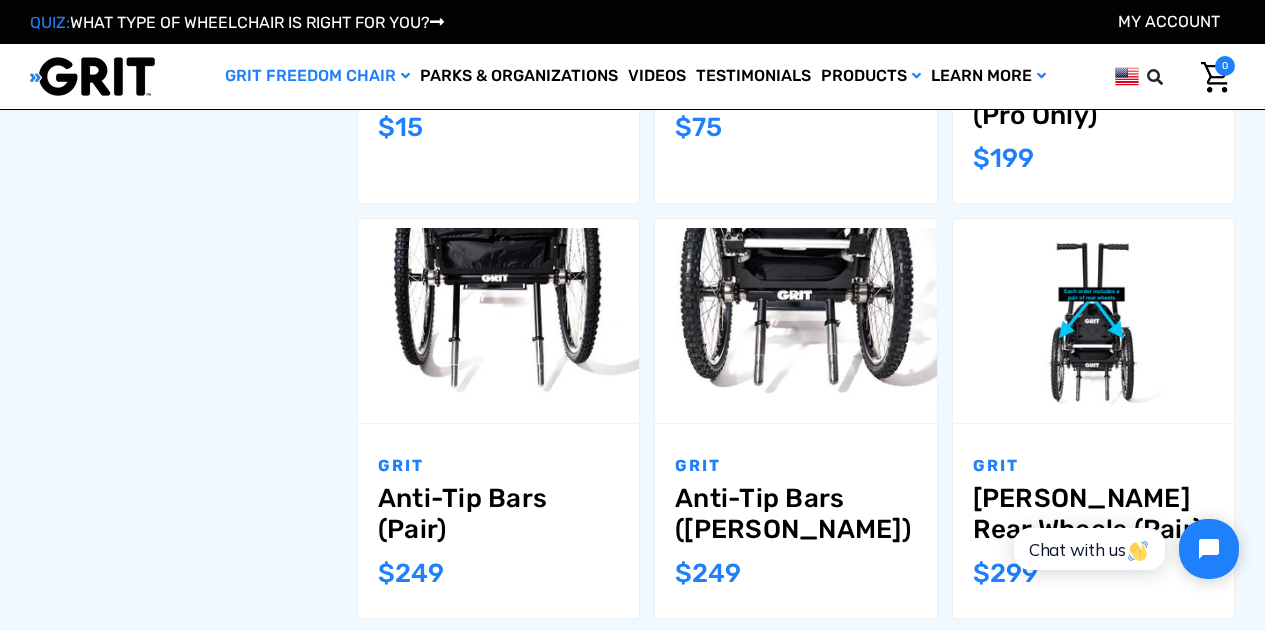scroll, scrollTop: 1100, scrollLeft: 0, axis: vertical 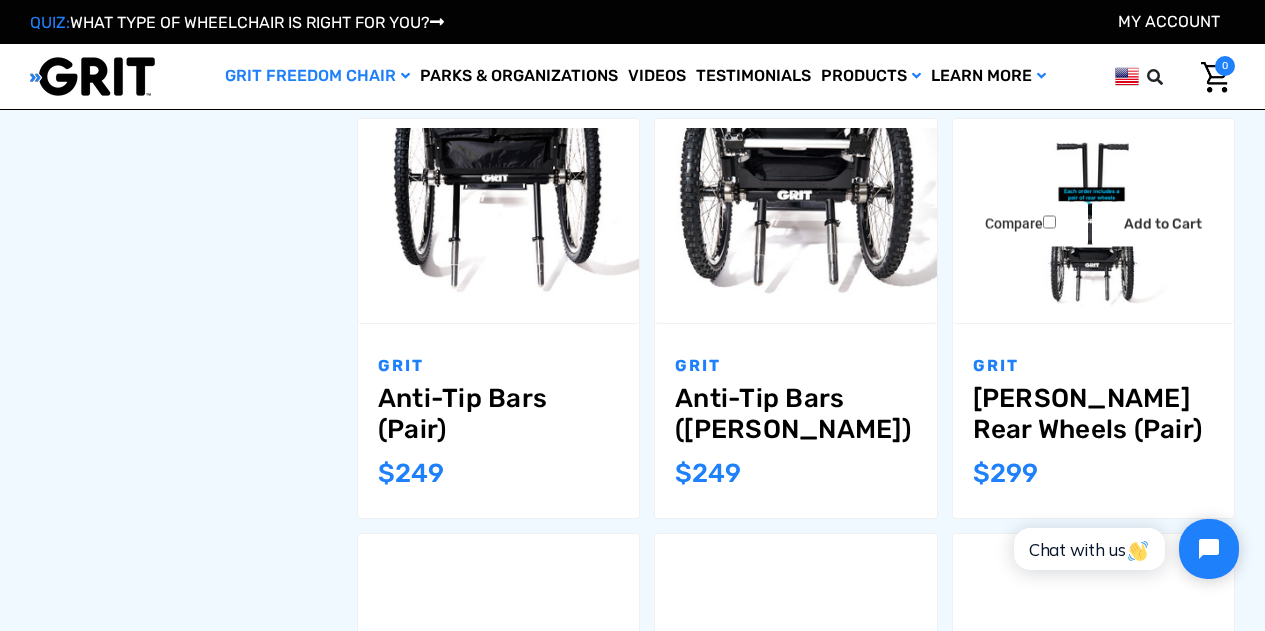 click on "GRIT Jr. Rear Wheels (Pair)" at bounding box center [1093, 414] 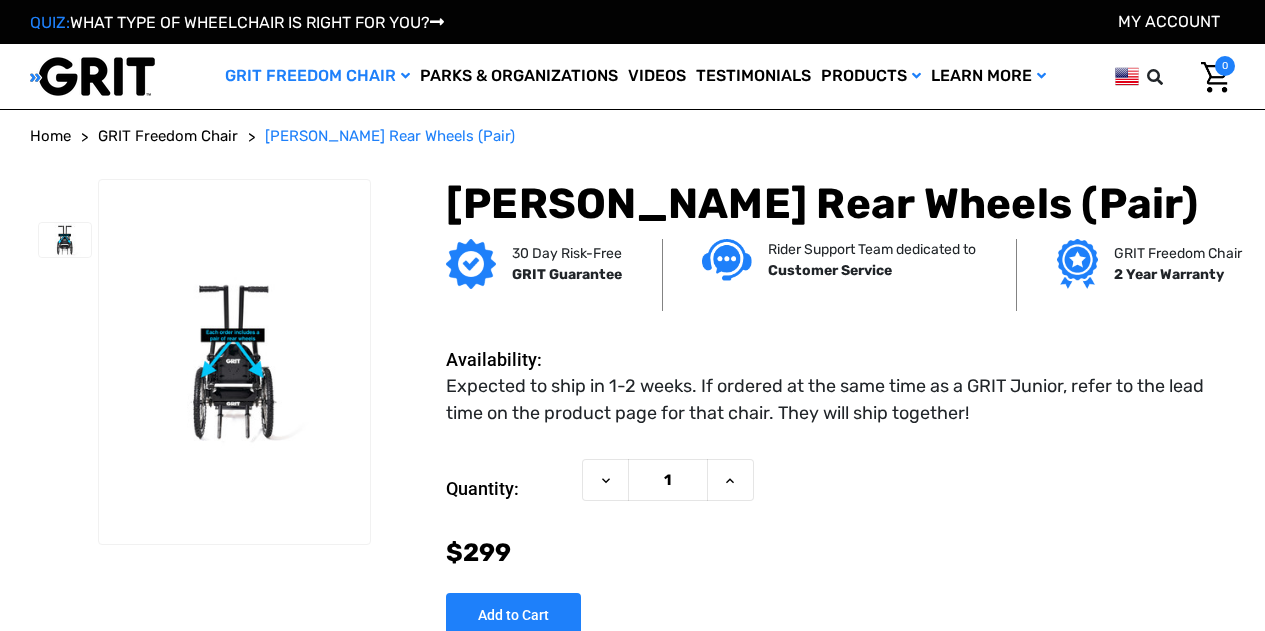 scroll, scrollTop: 0, scrollLeft: 0, axis: both 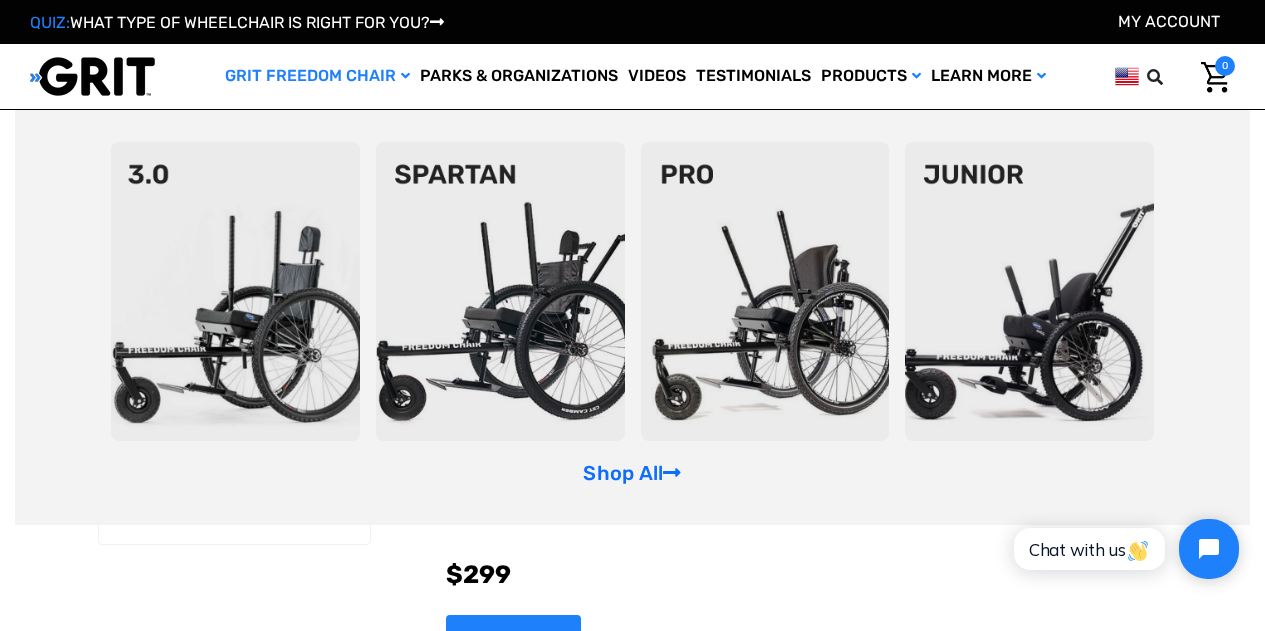 click at bounding box center [1029, 291] 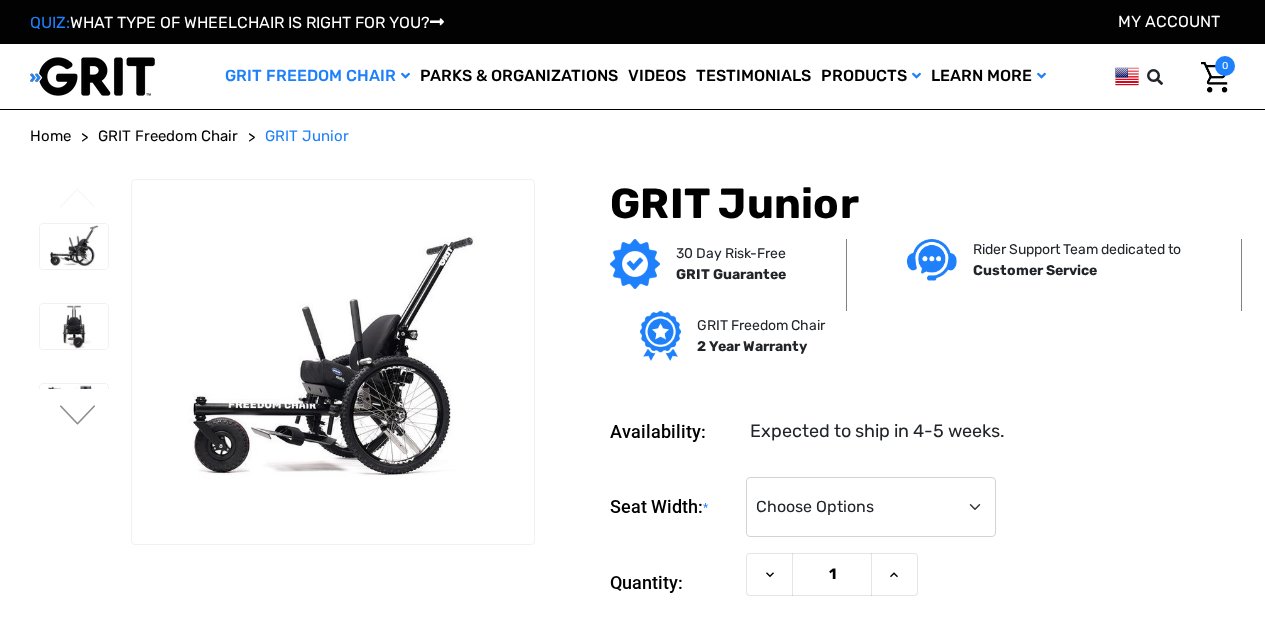 scroll, scrollTop: 0, scrollLeft: 0, axis: both 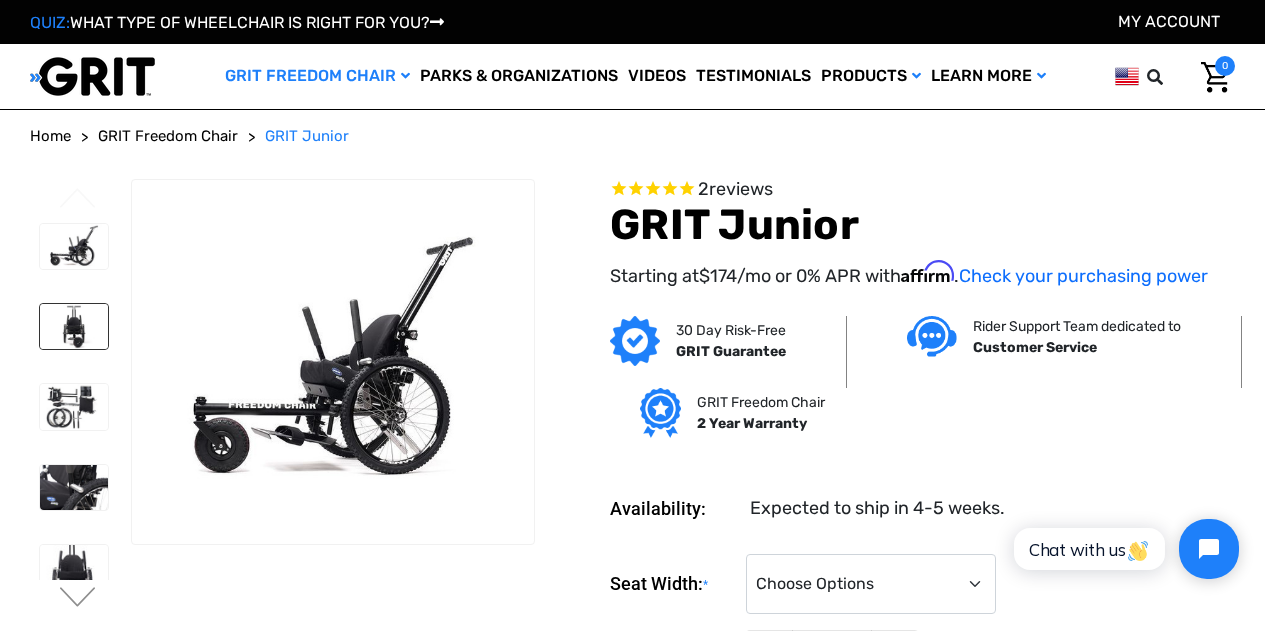 click at bounding box center [74, 326] 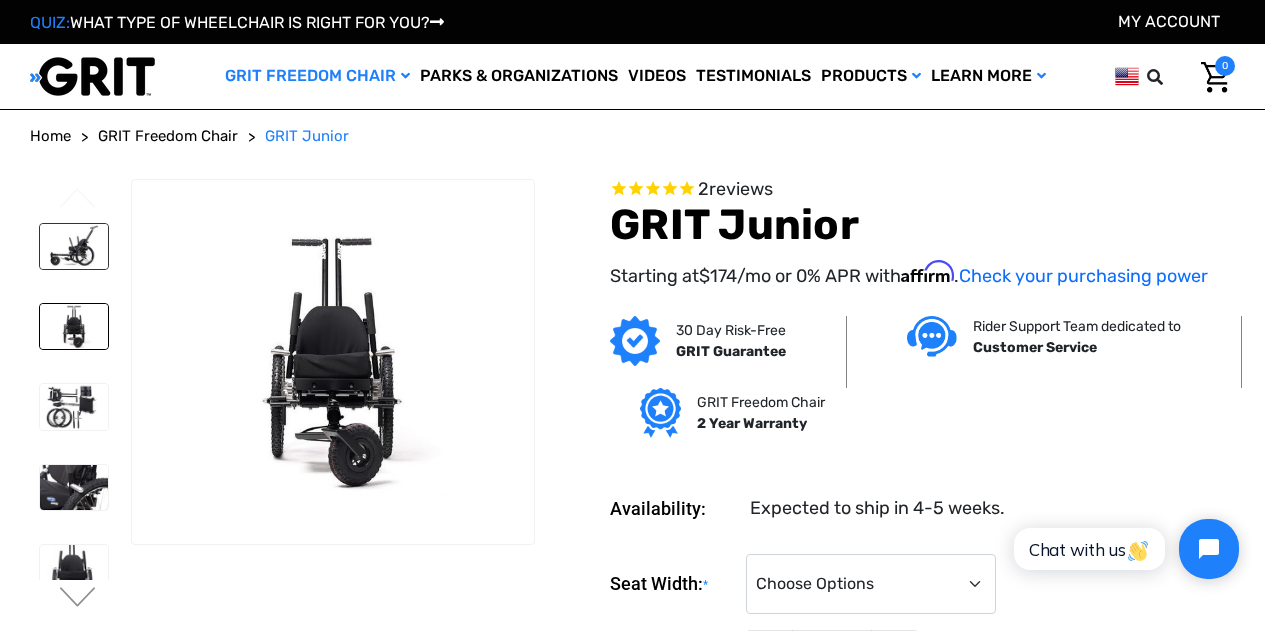 click at bounding box center [74, 246] 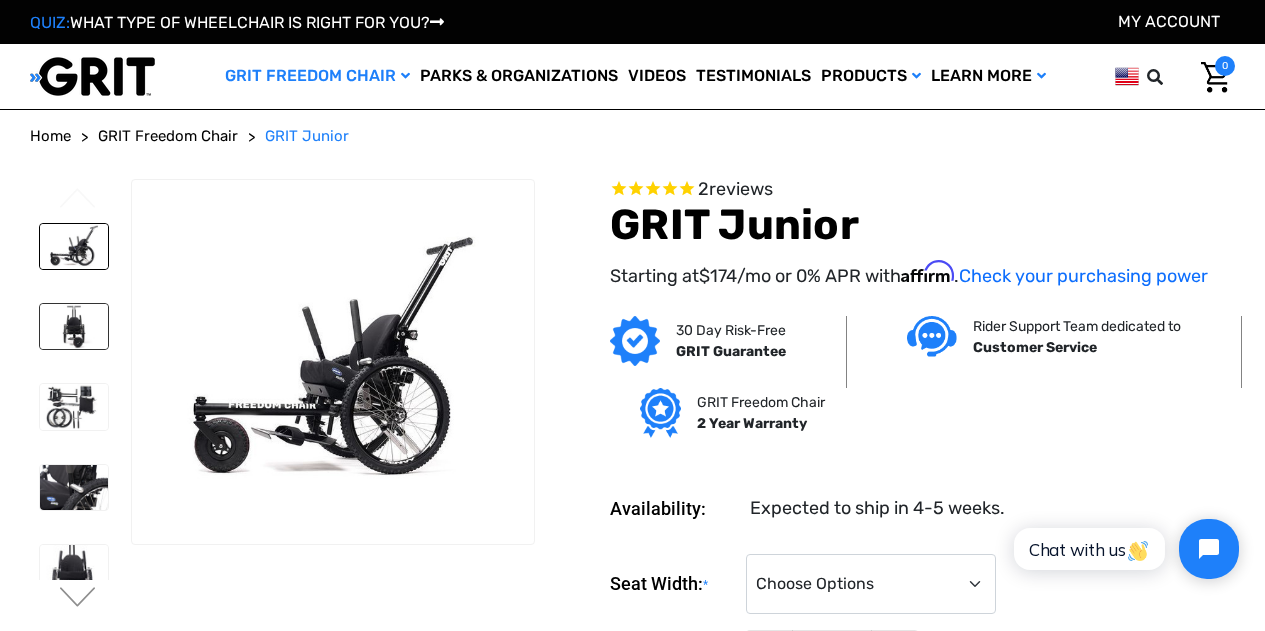 click at bounding box center [74, 326] 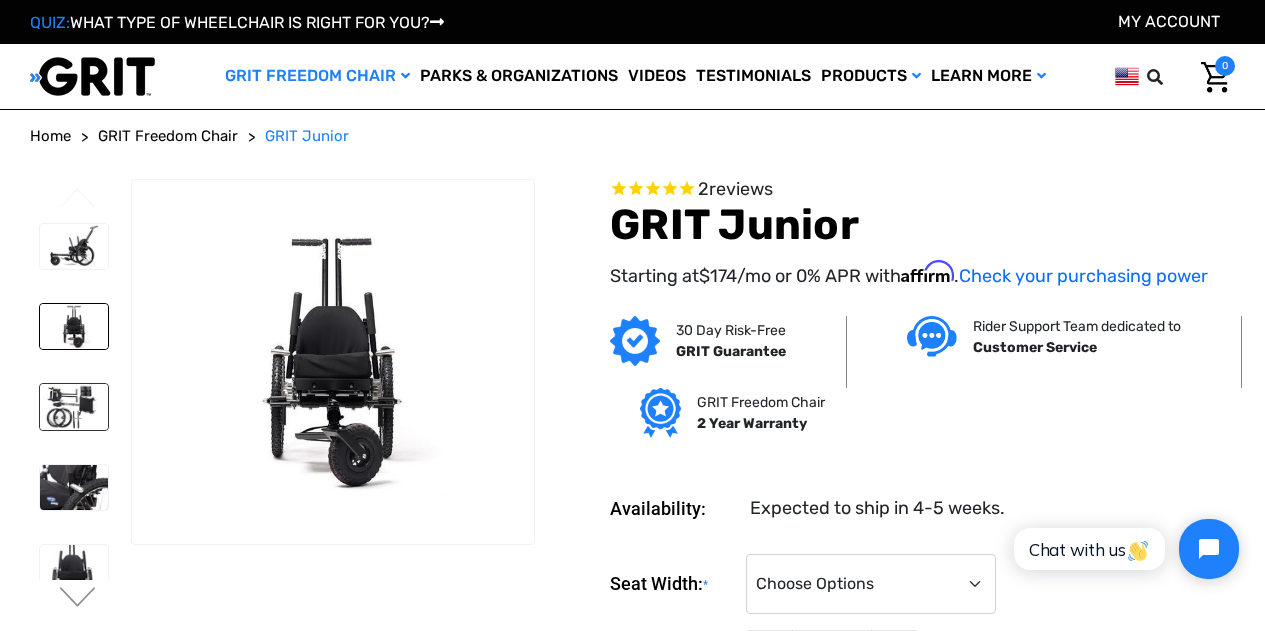 click at bounding box center (74, 406) 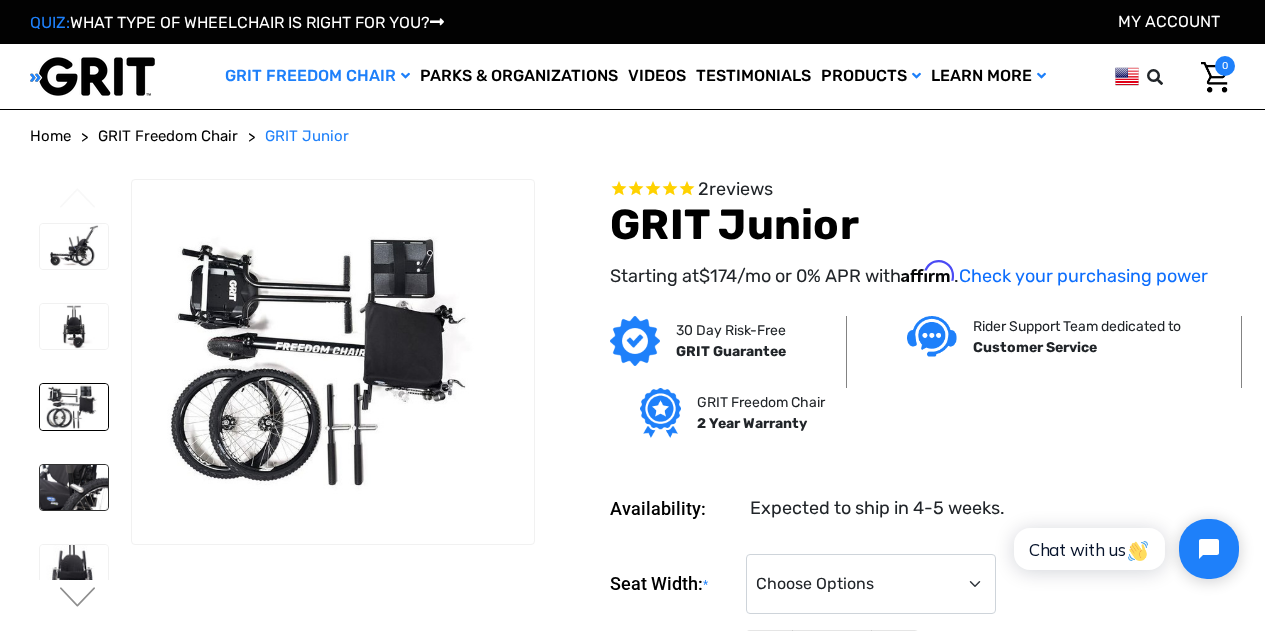 click at bounding box center [74, 487] 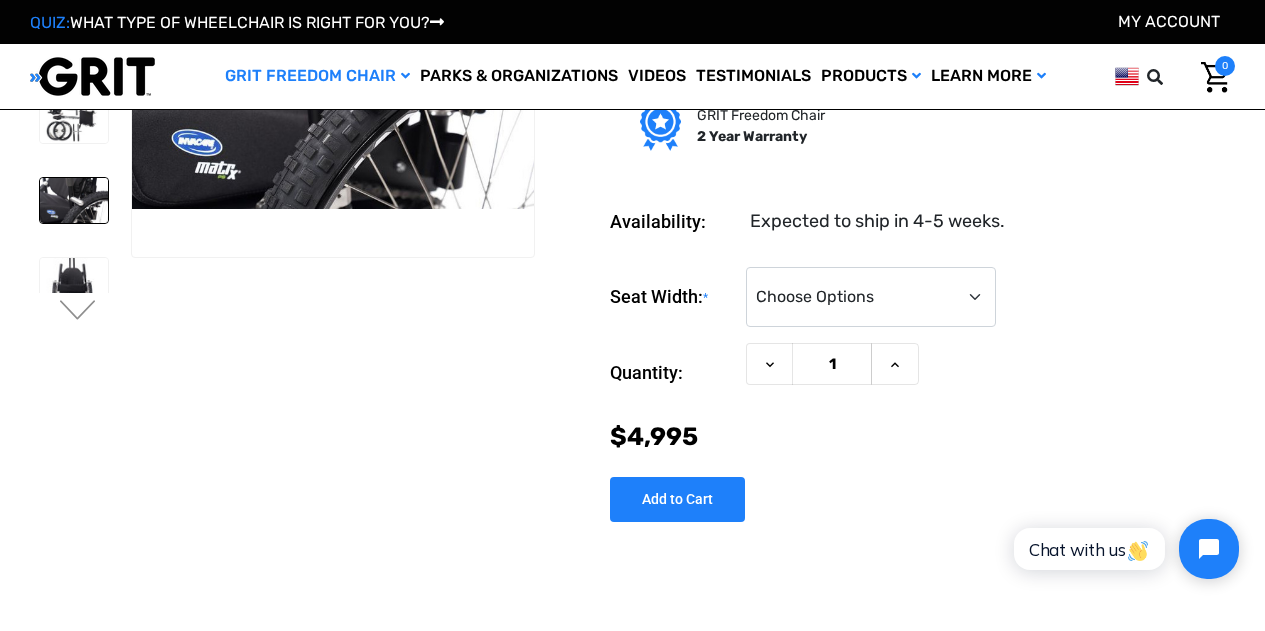 scroll, scrollTop: 200, scrollLeft: 0, axis: vertical 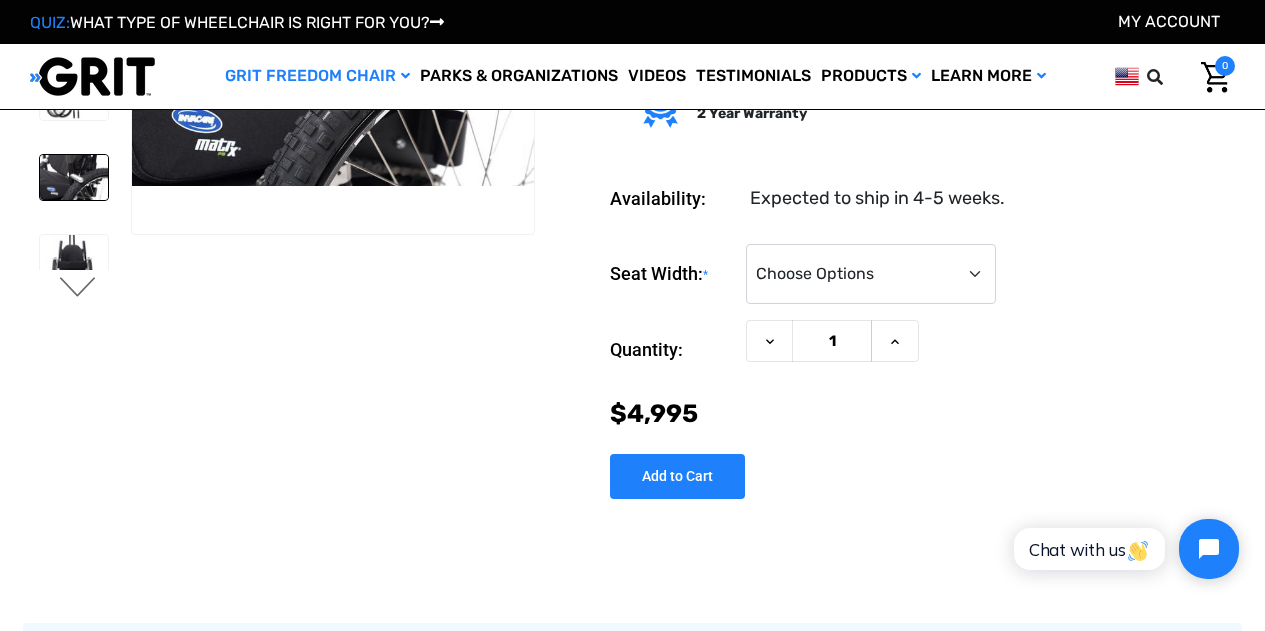 click on "Next" at bounding box center [78, 289] 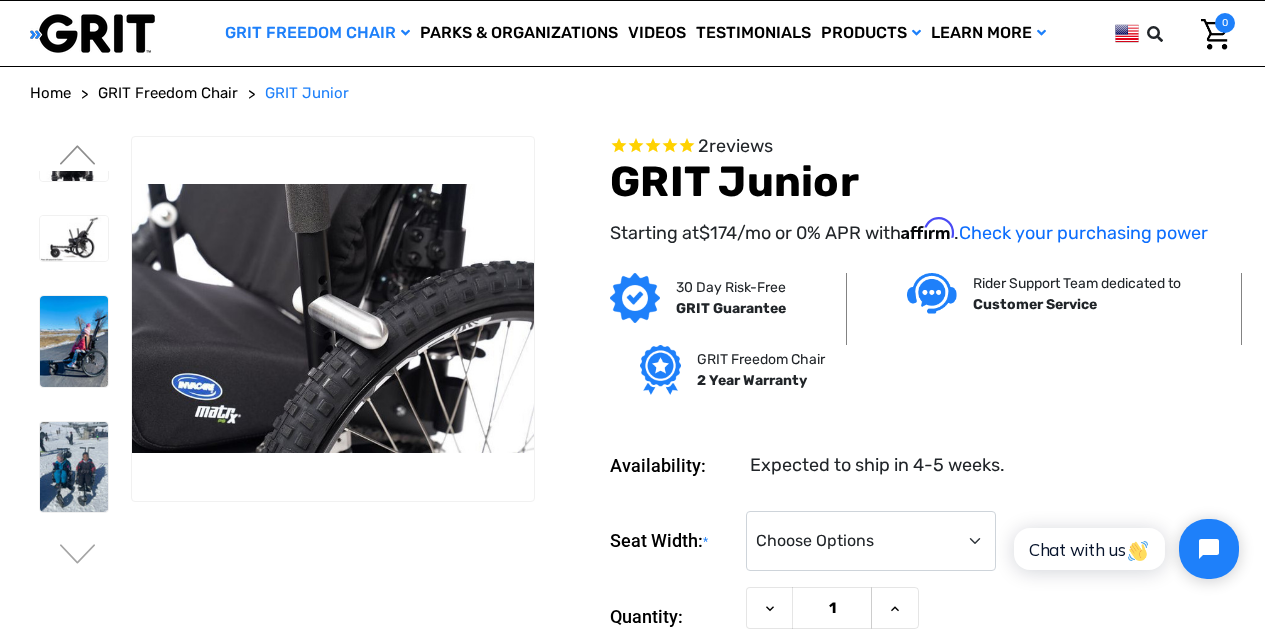 scroll, scrollTop: 0, scrollLeft: 0, axis: both 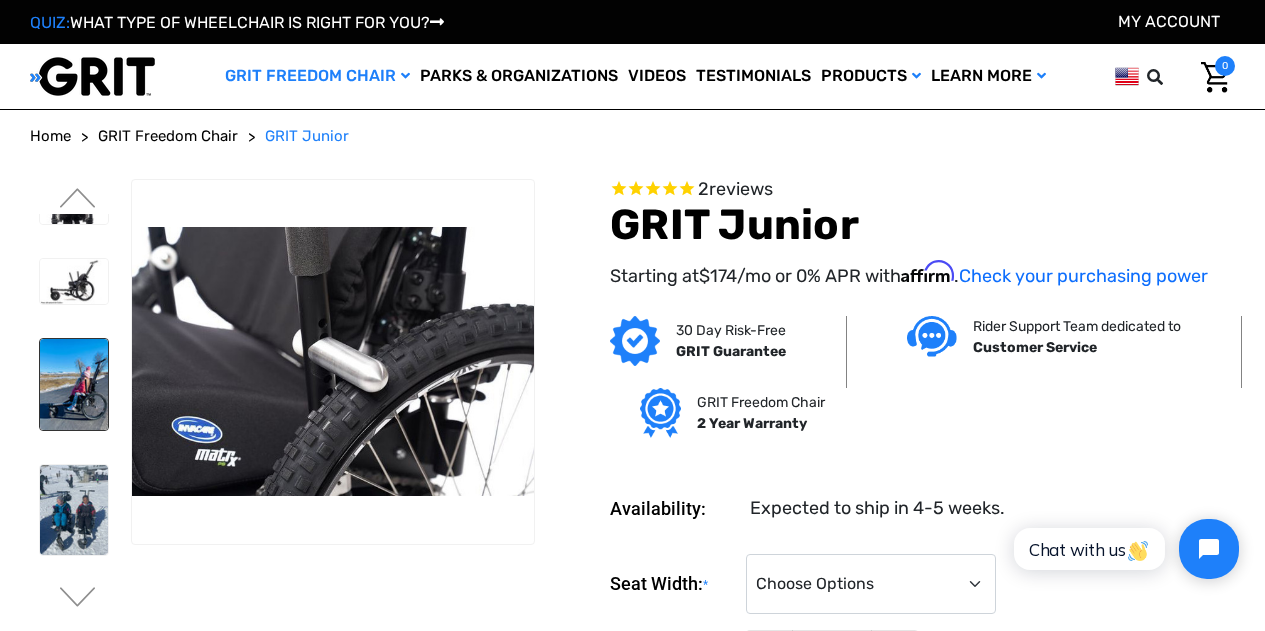 click at bounding box center [74, 384] 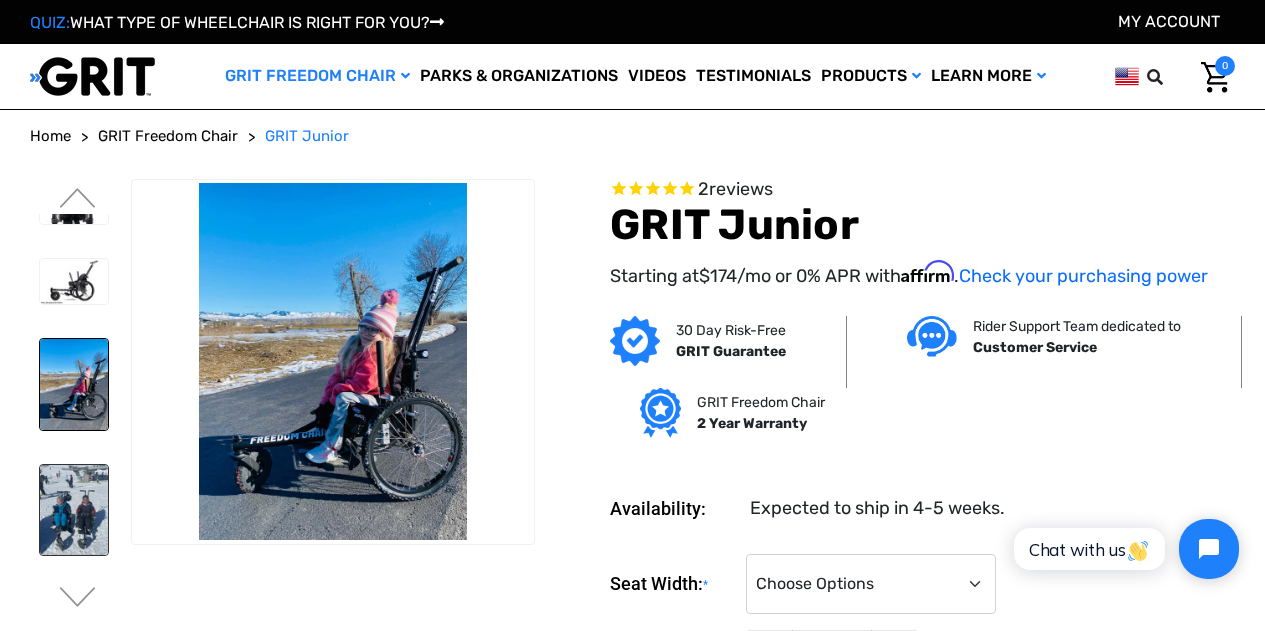 click at bounding box center (74, 510) 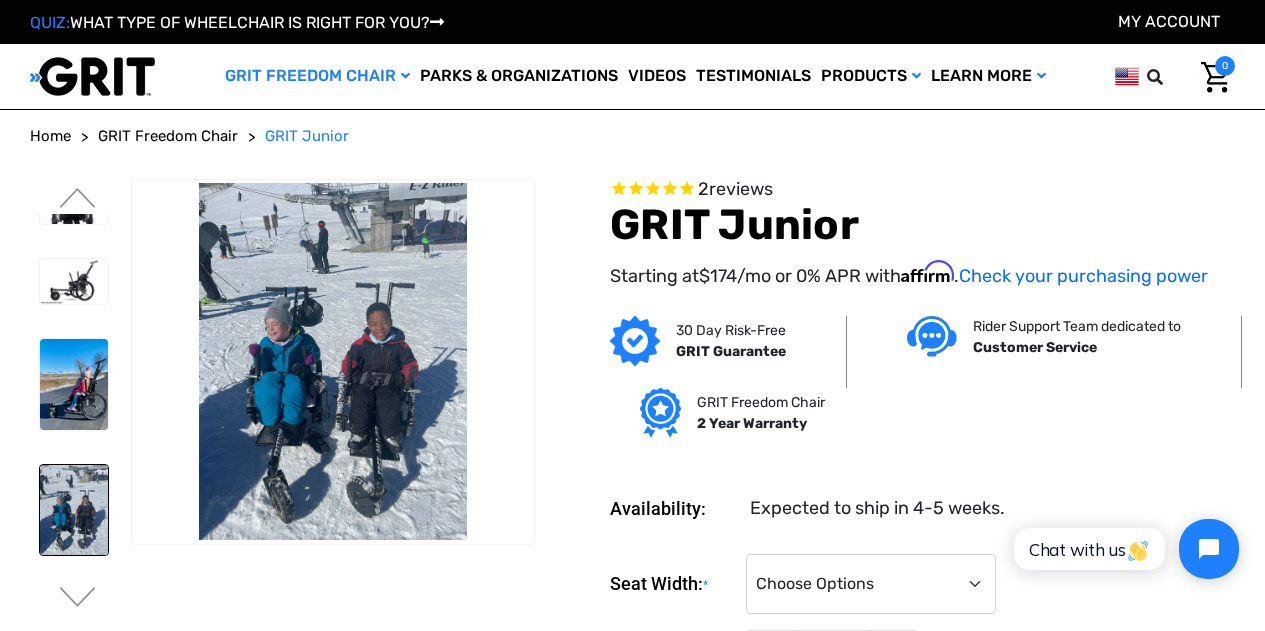 click at bounding box center (74, 635) 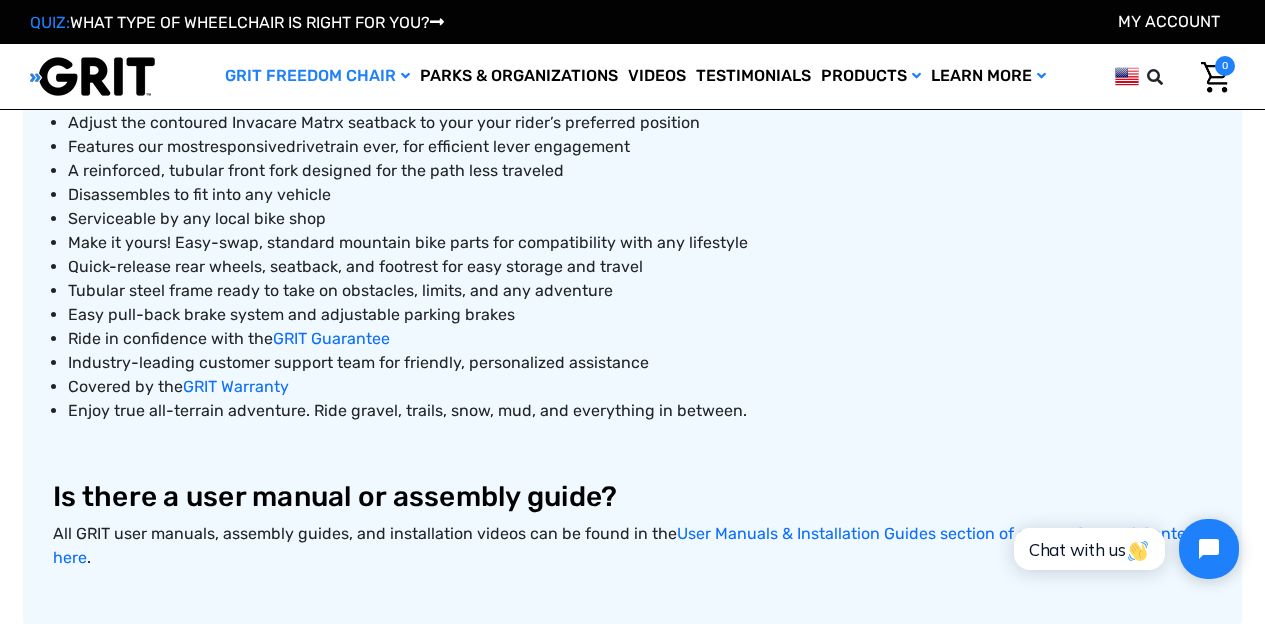scroll, scrollTop: 1300, scrollLeft: 0, axis: vertical 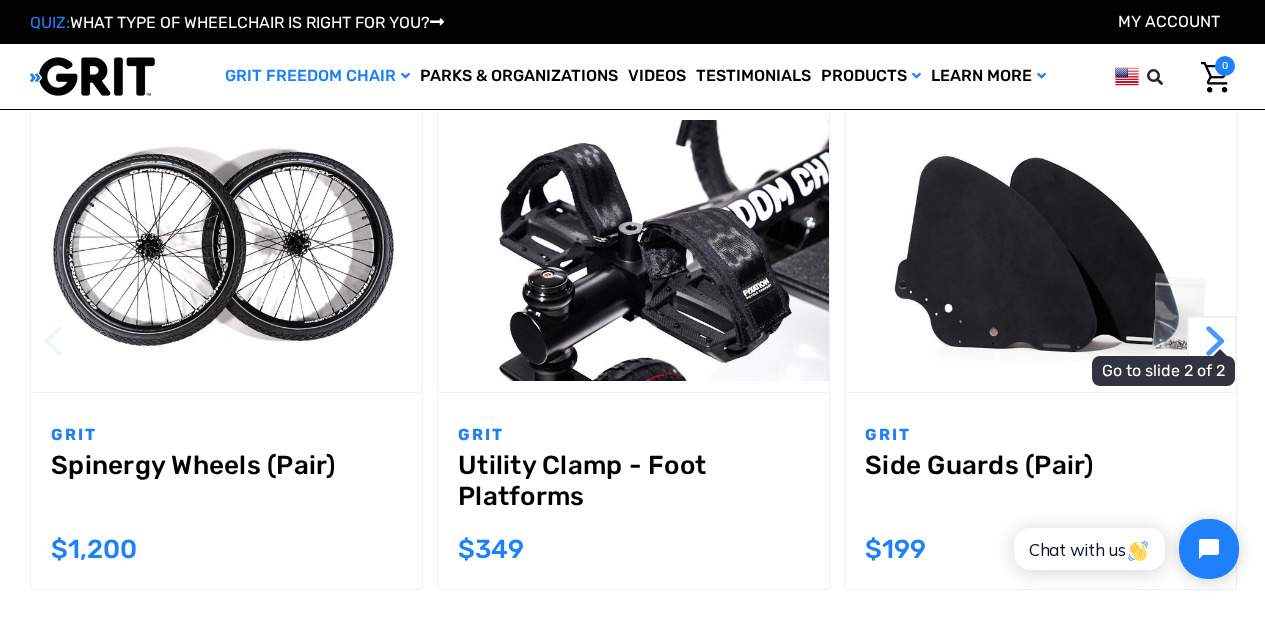 click on "Next" at bounding box center [1212, 341] 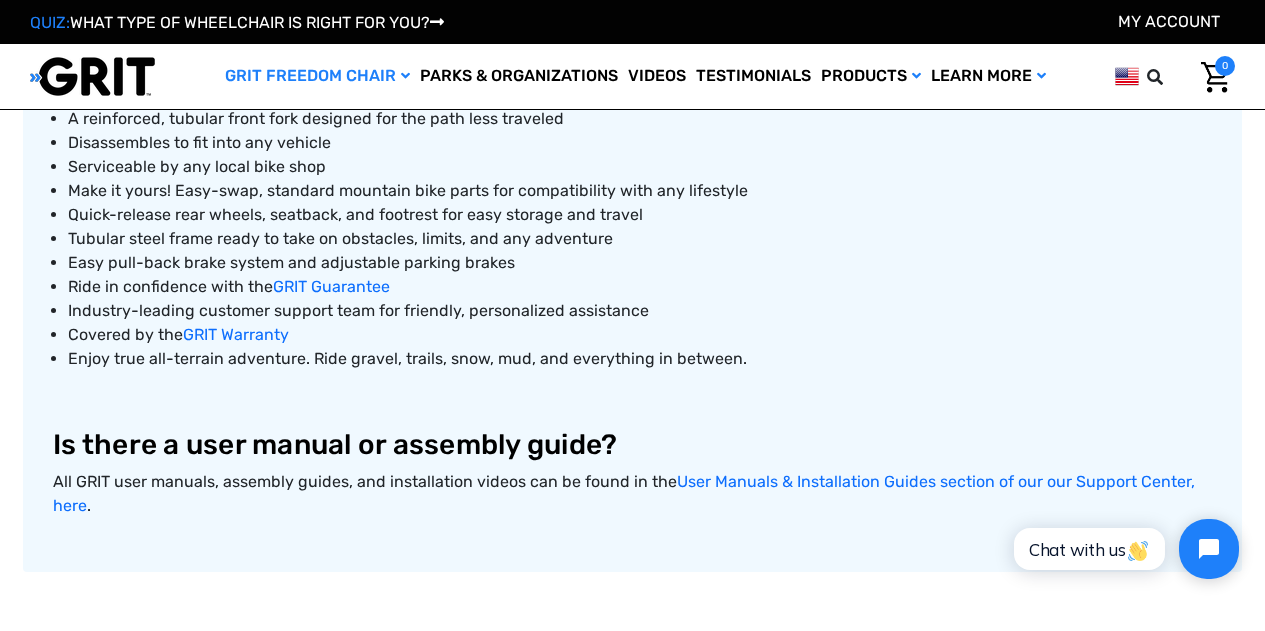 scroll, scrollTop: 1100, scrollLeft: 0, axis: vertical 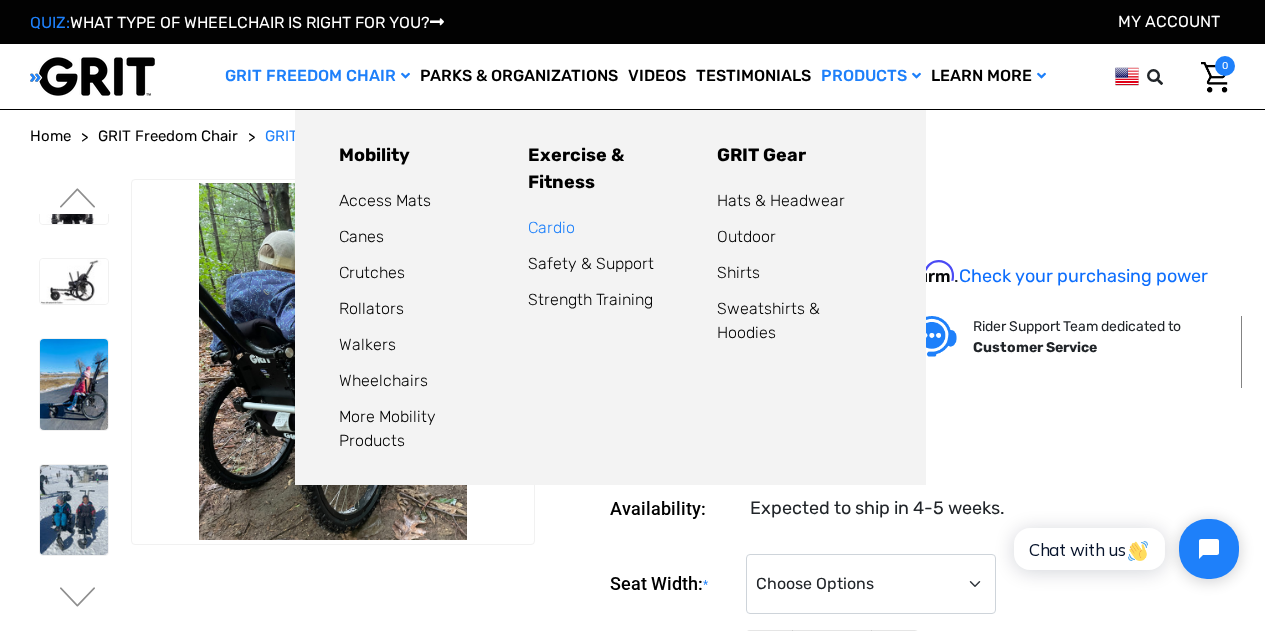 click on "Cardio" at bounding box center (551, 227) 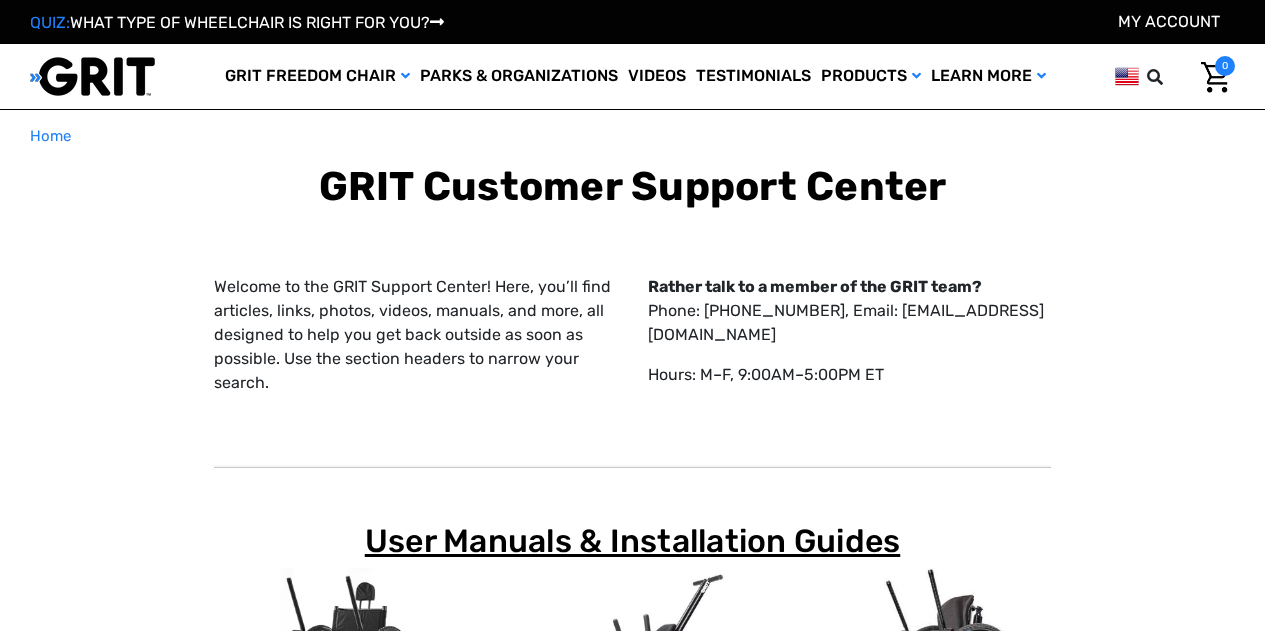 scroll, scrollTop: 0, scrollLeft: 0, axis: both 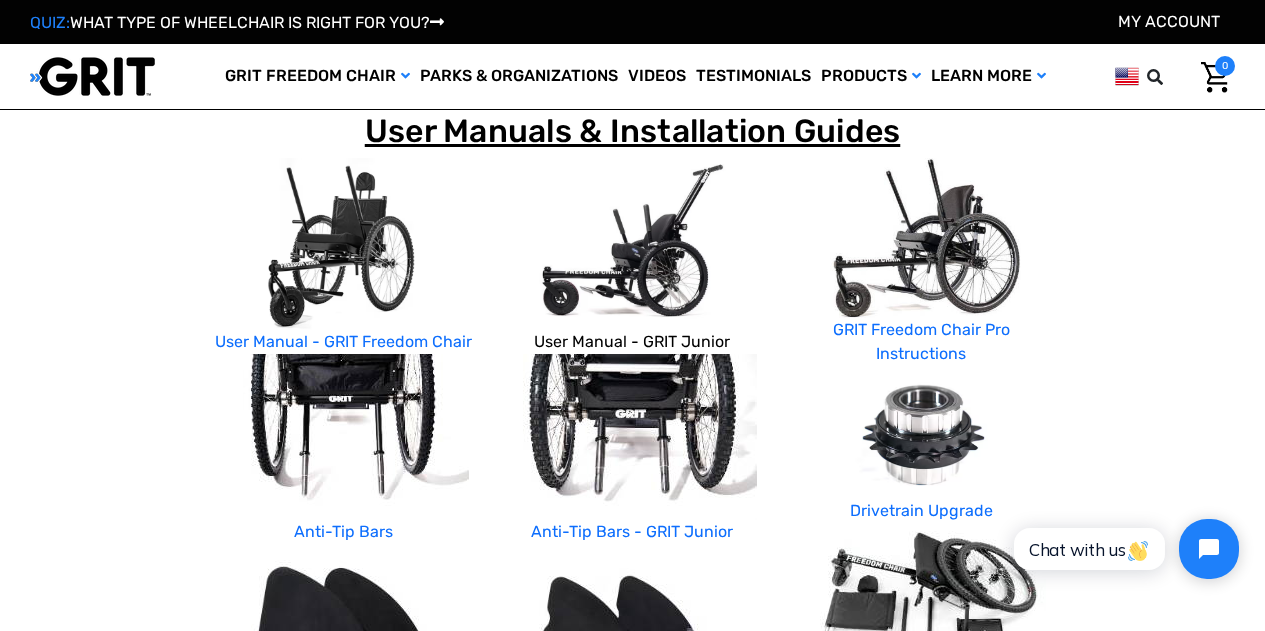 click on "User Manual - GRIT Junior" at bounding box center [632, 341] 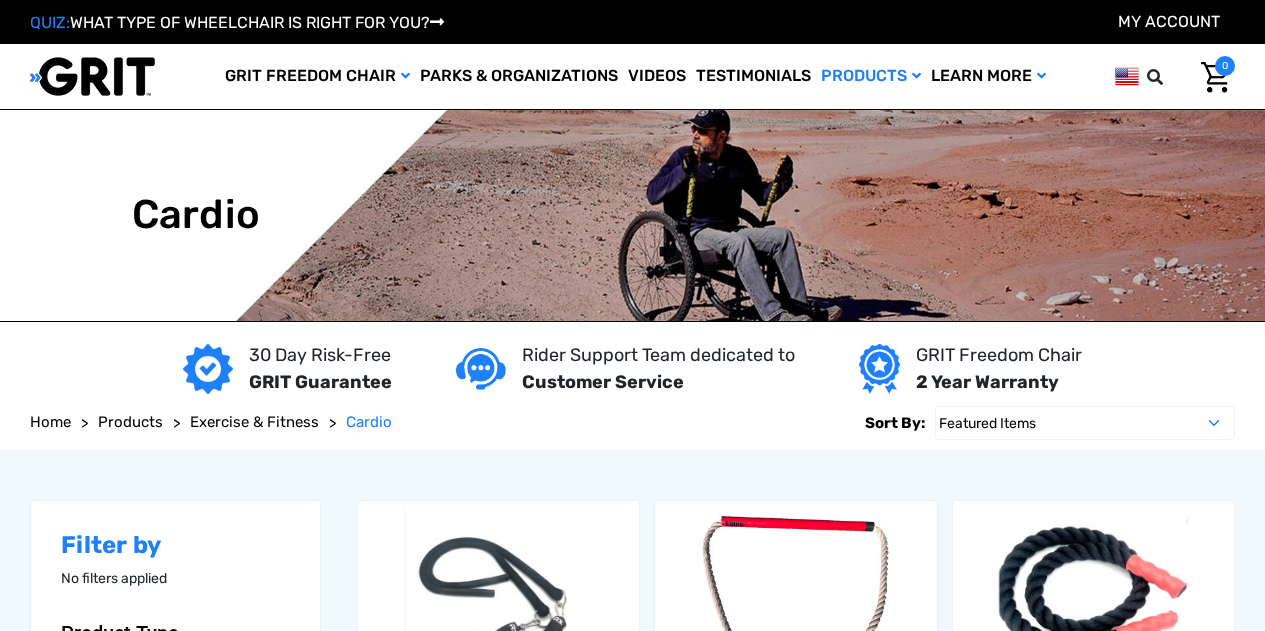 scroll, scrollTop: 0, scrollLeft: 0, axis: both 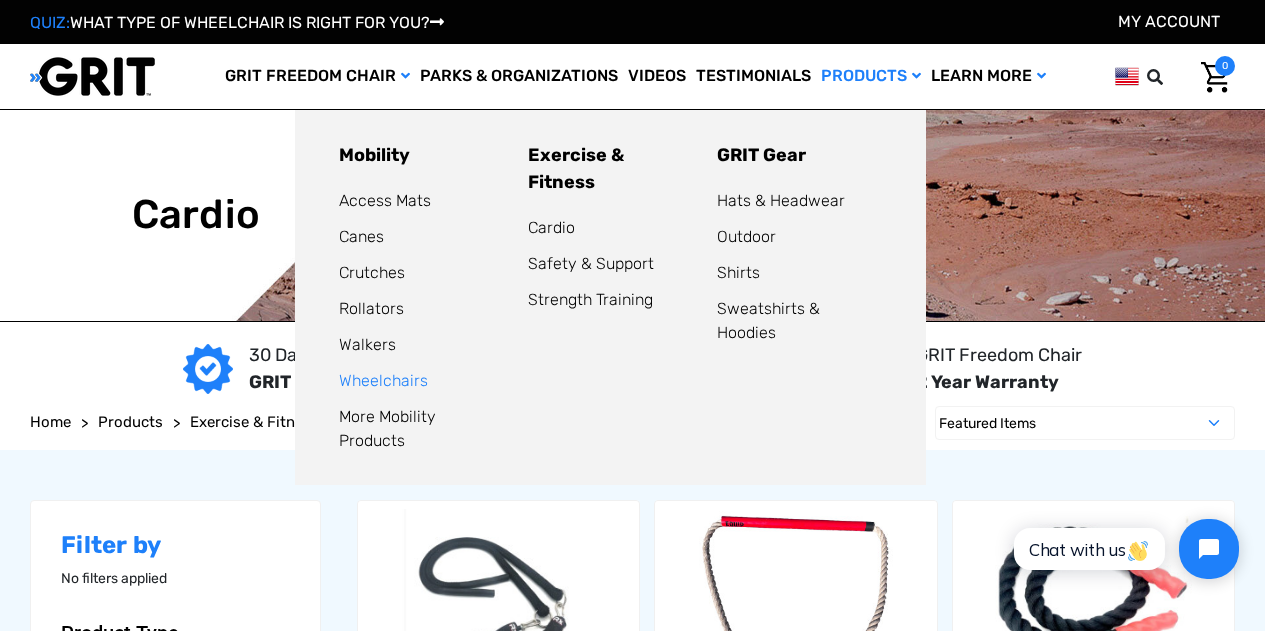click on "Wheelchairs" at bounding box center (383, 380) 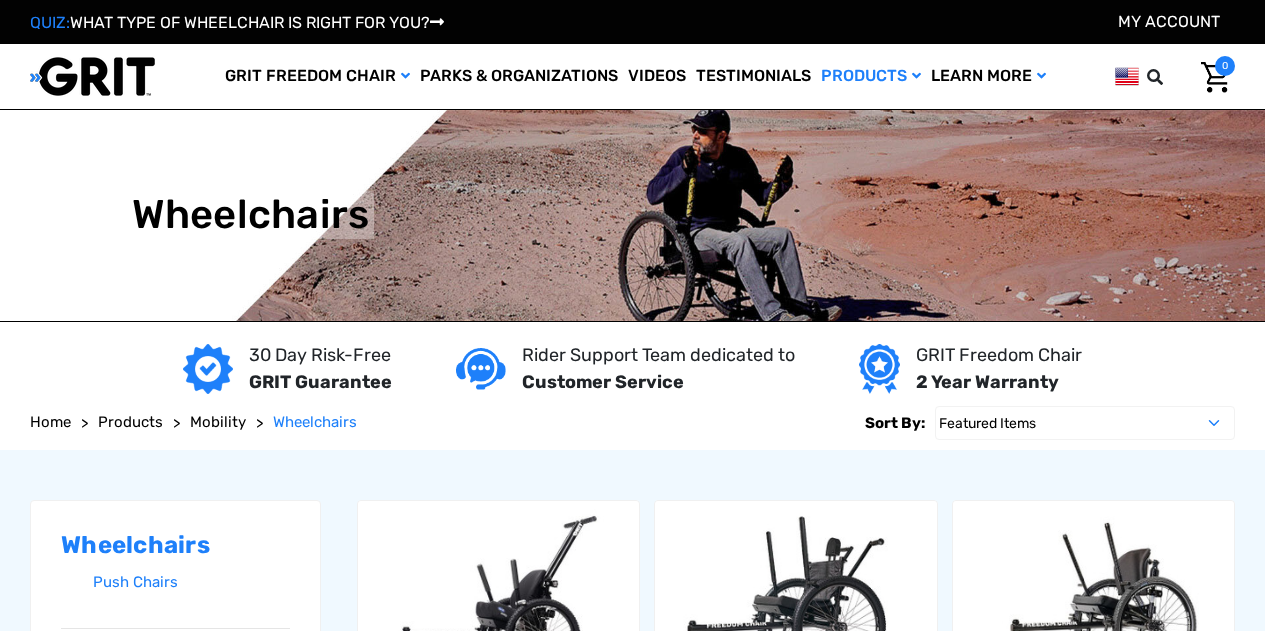 scroll, scrollTop: 0, scrollLeft: 0, axis: both 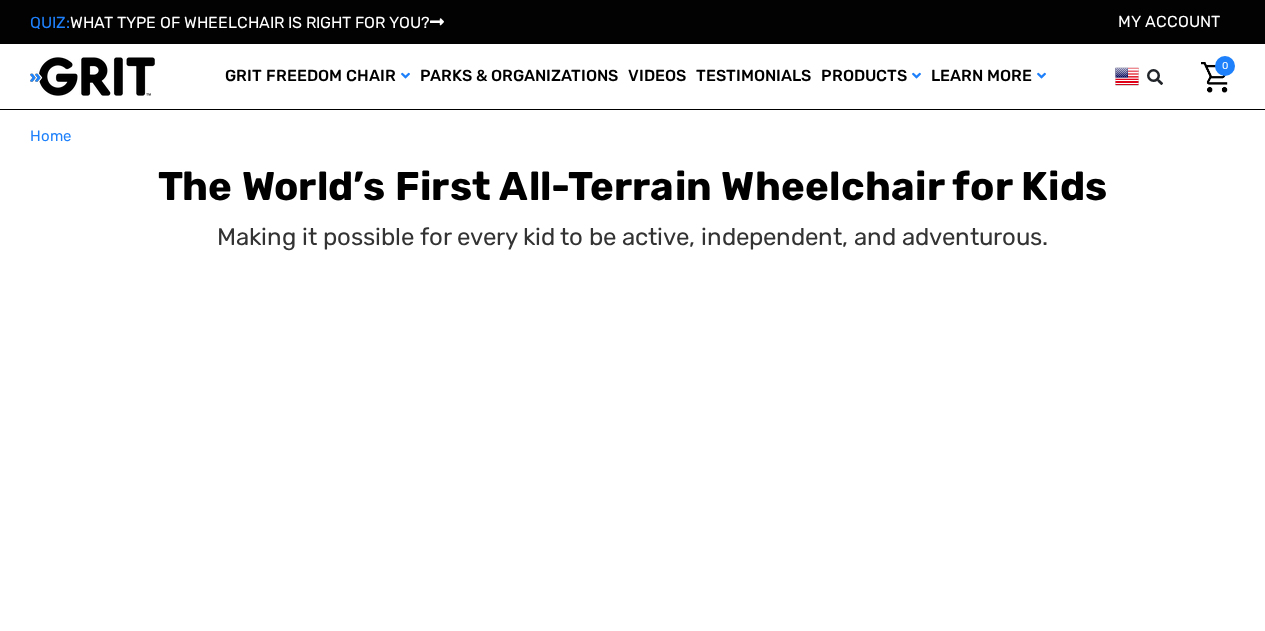 select on "US" 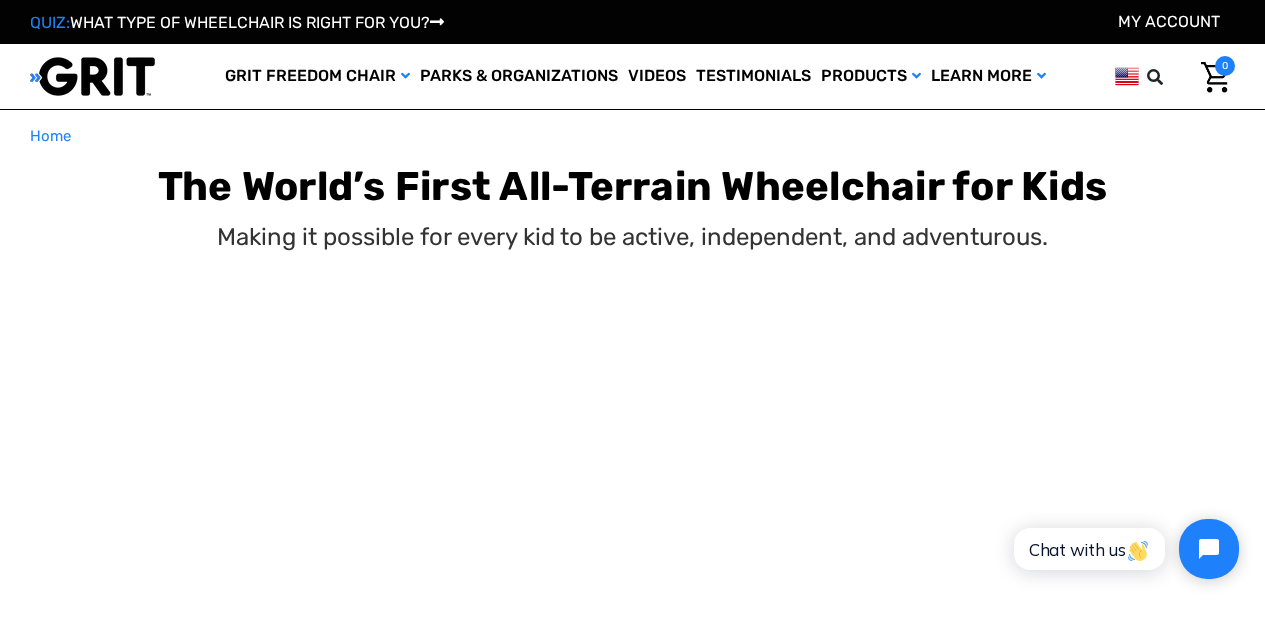 scroll, scrollTop: 0, scrollLeft: 0, axis: both 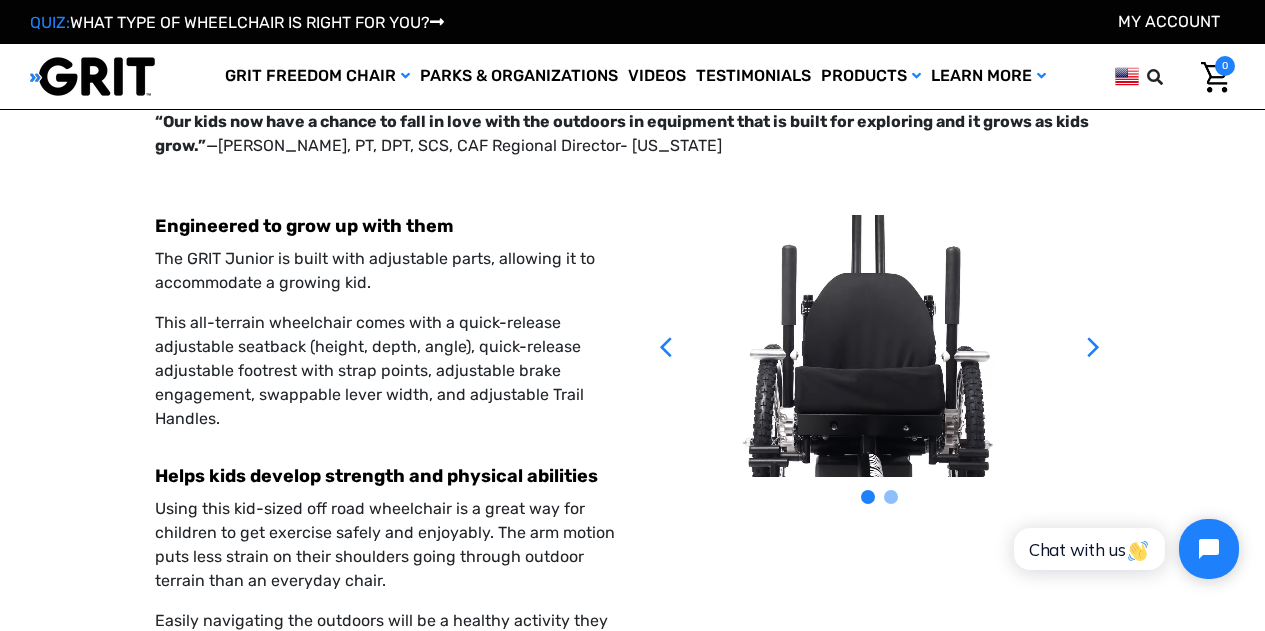 click 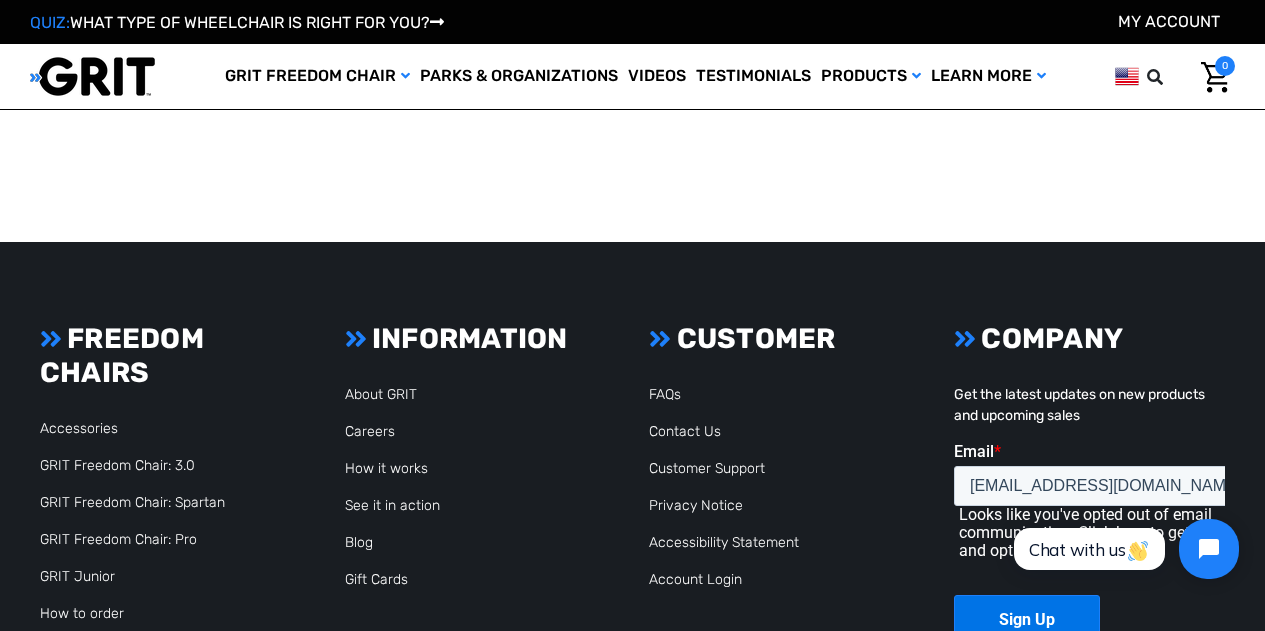 scroll, scrollTop: 6000, scrollLeft: 0, axis: vertical 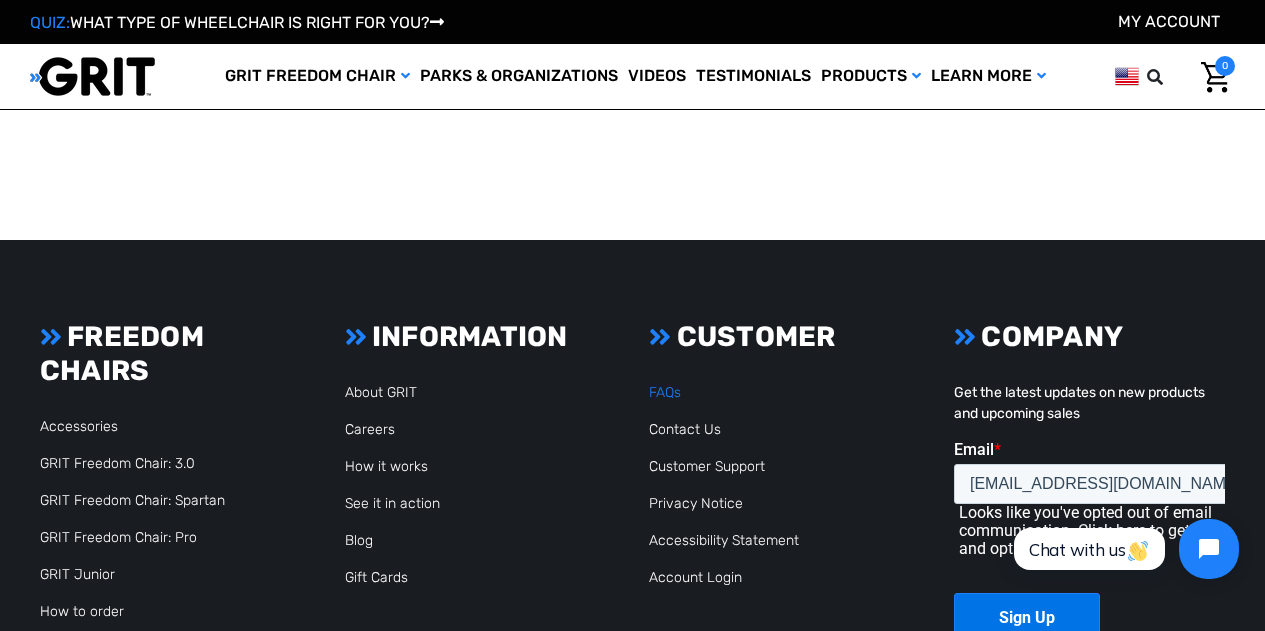 click on "FAQs" at bounding box center (665, 392) 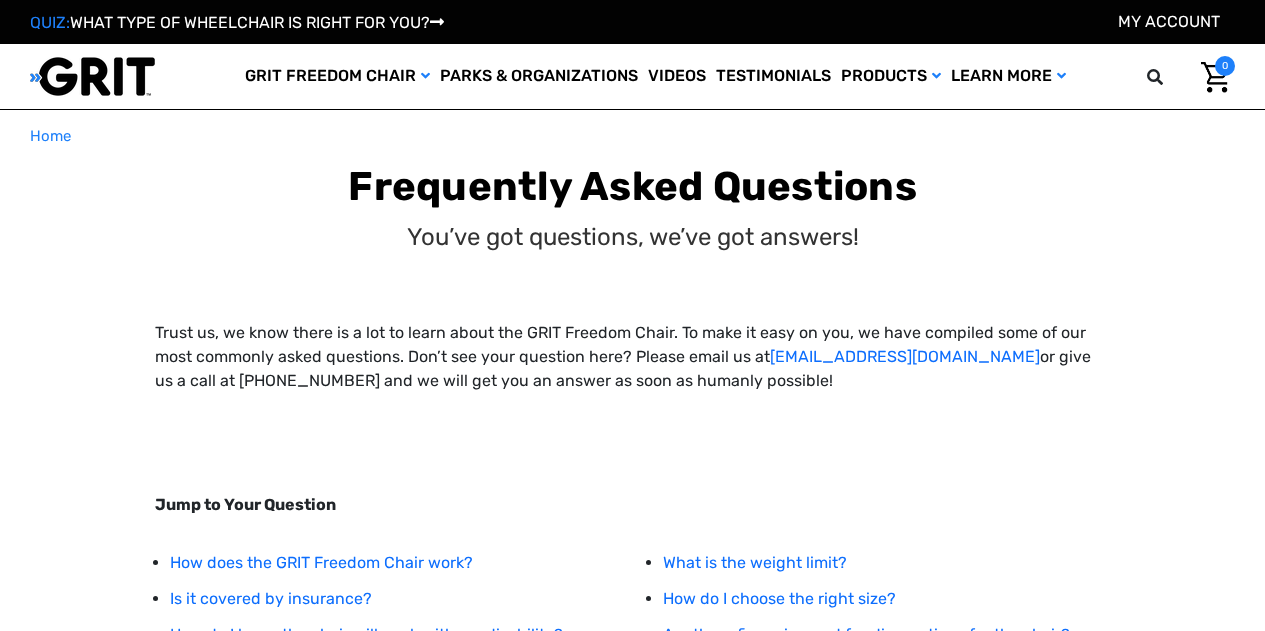 scroll, scrollTop: 0, scrollLeft: 0, axis: both 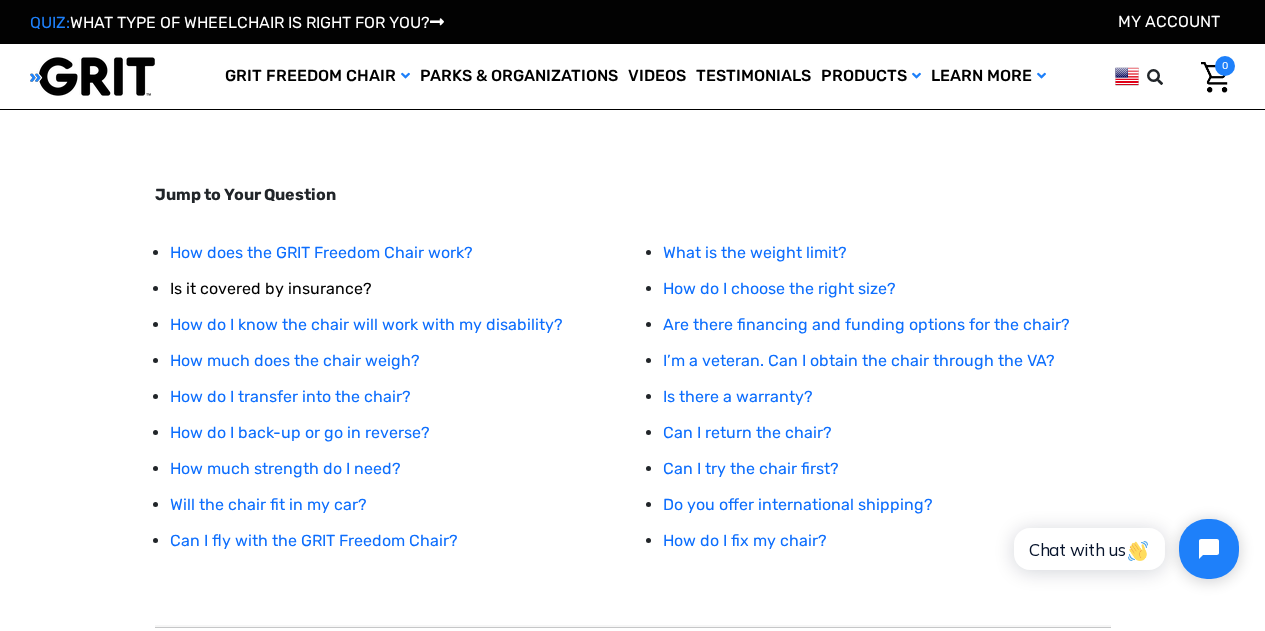 click on "Is it covered by insurance?" at bounding box center (271, 288) 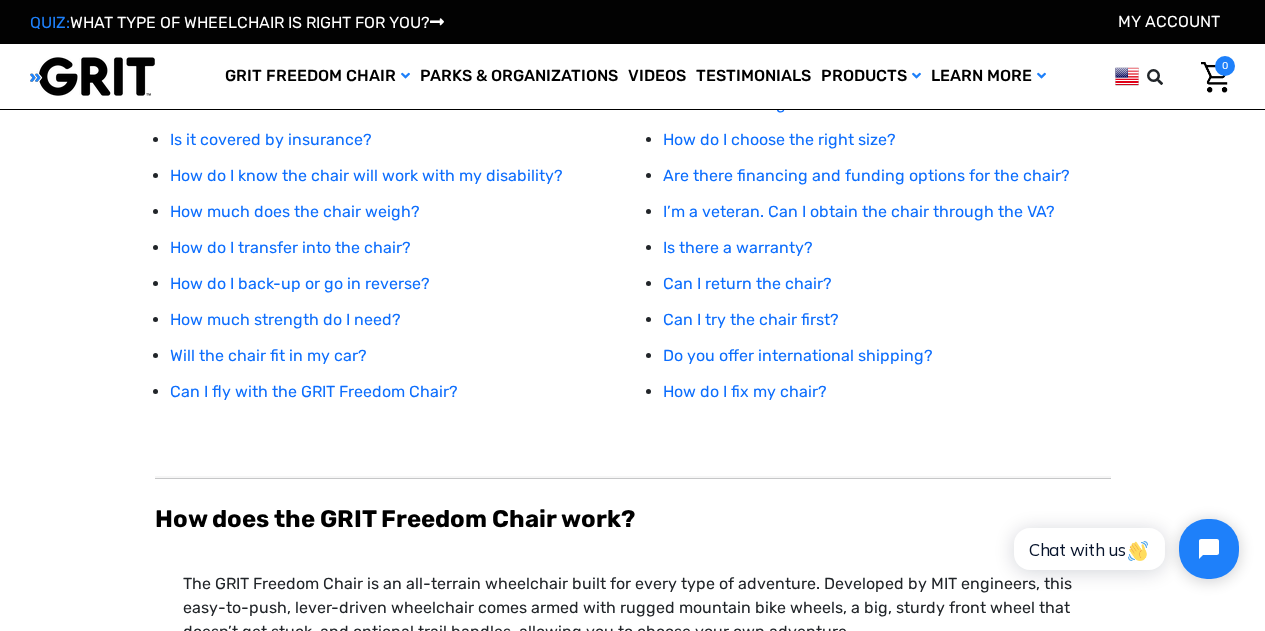 scroll, scrollTop: 249, scrollLeft: 0, axis: vertical 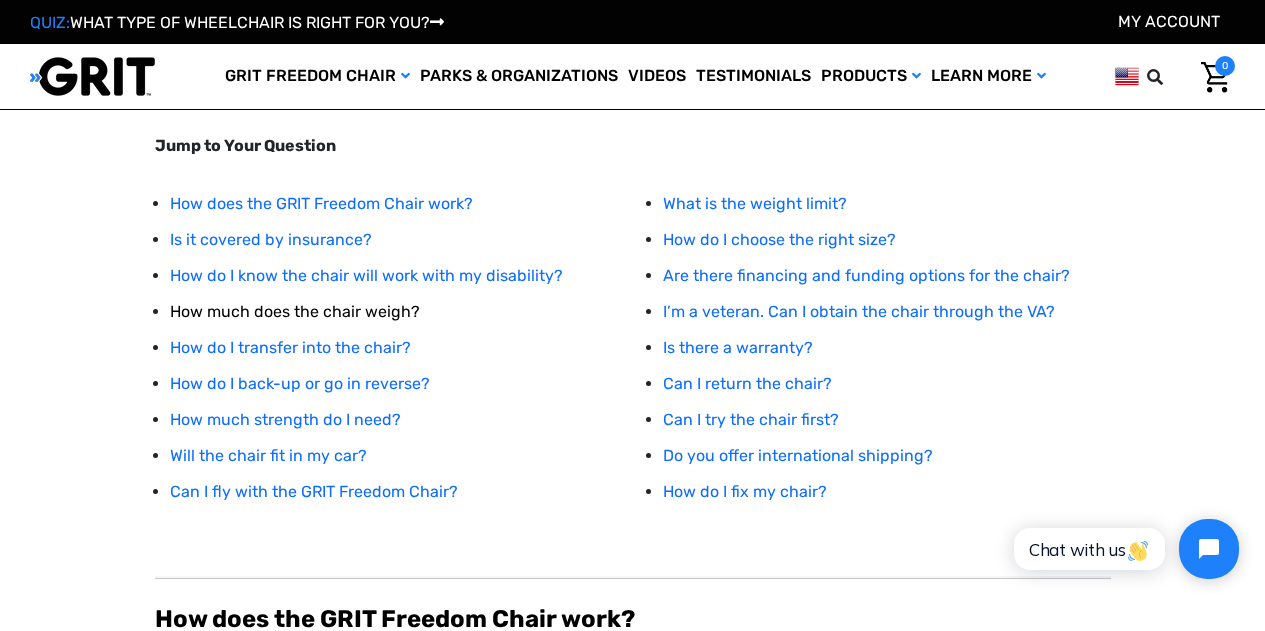 click on "How much does the chair weigh?" at bounding box center [295, 311] 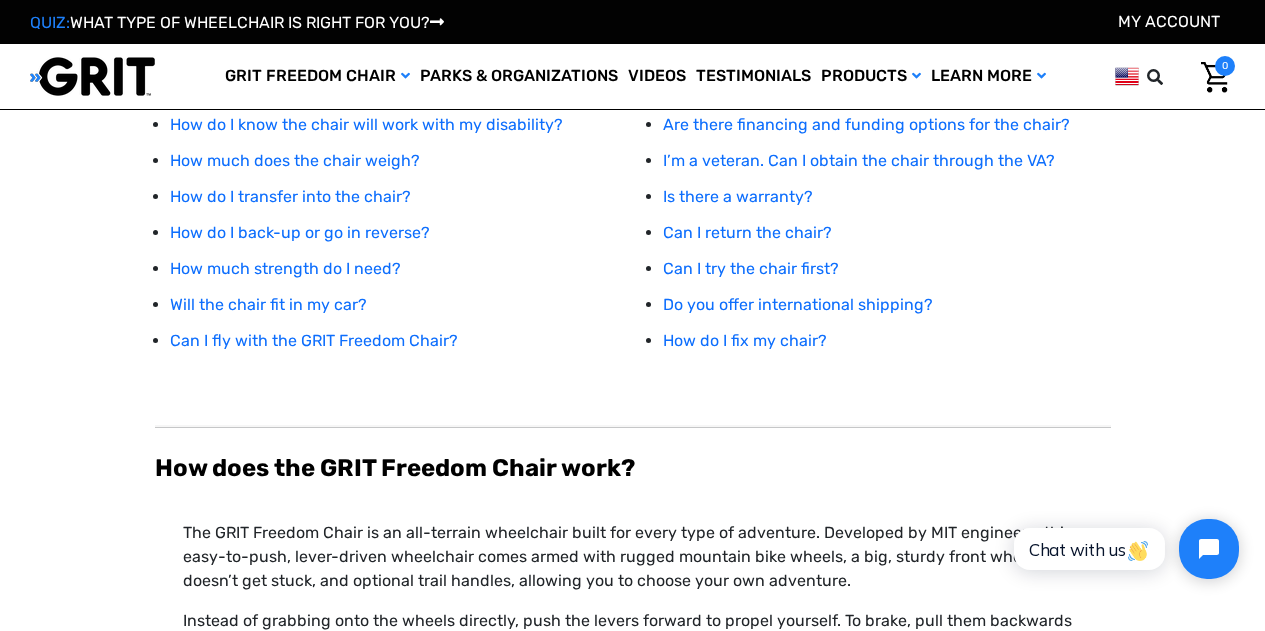 scroll, scrollTop: 300, scrollLeft: 0, axis: vertical 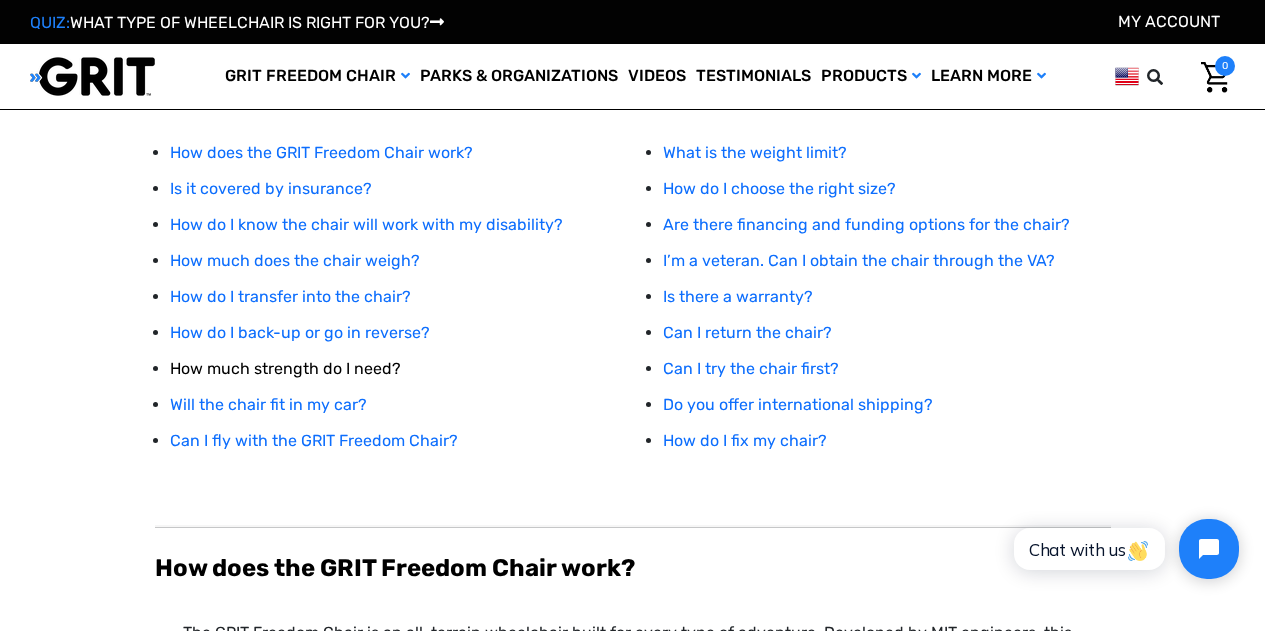 click on "How much strength do I need?" at bounding box center (285, 368) 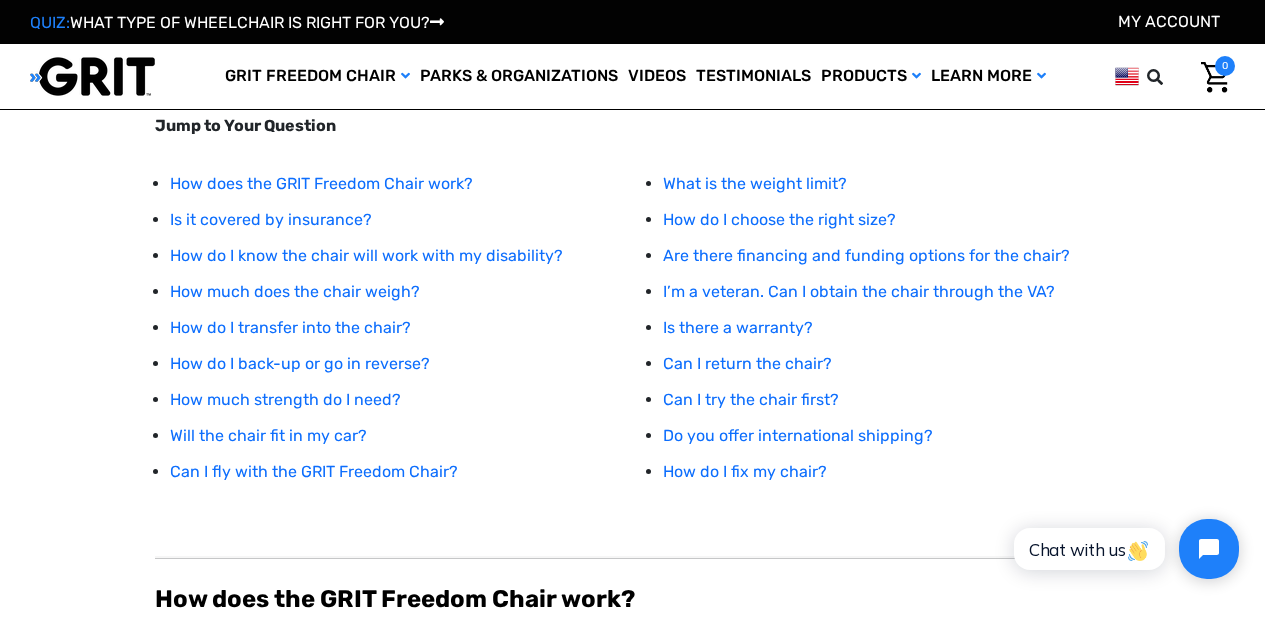 scroll, scrollTop: 279, scrollLeft: 0, axis: vertical 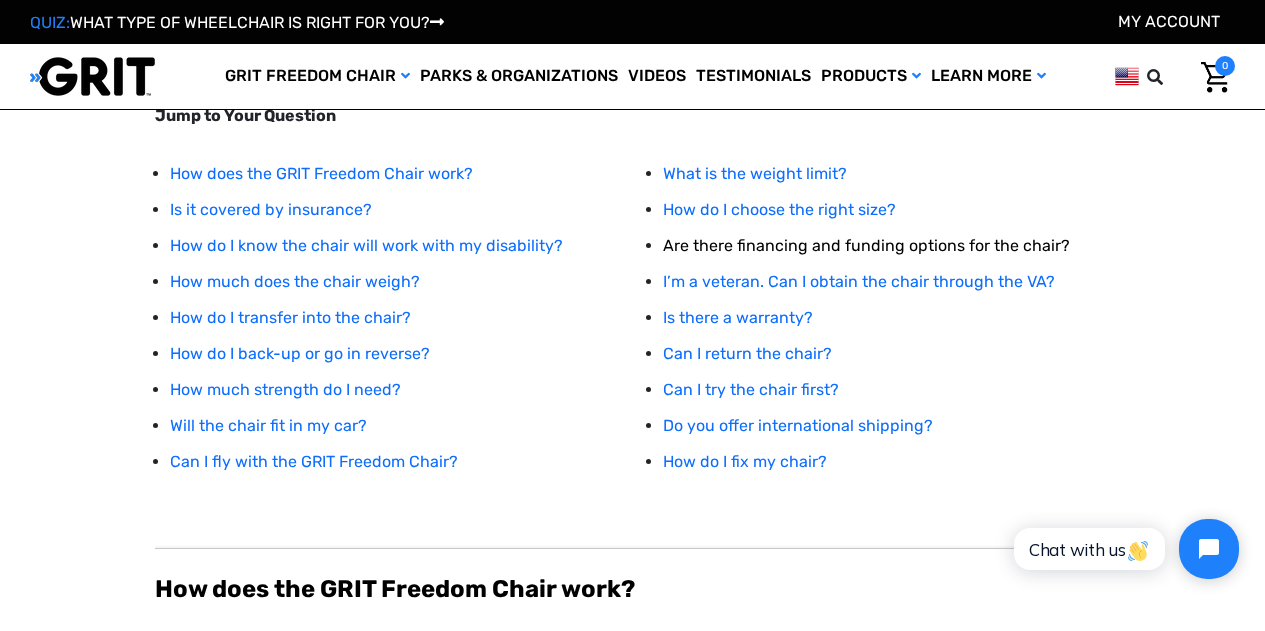 click on "Are there financing and funding options for the chair?" at bounding box center [866, 245] 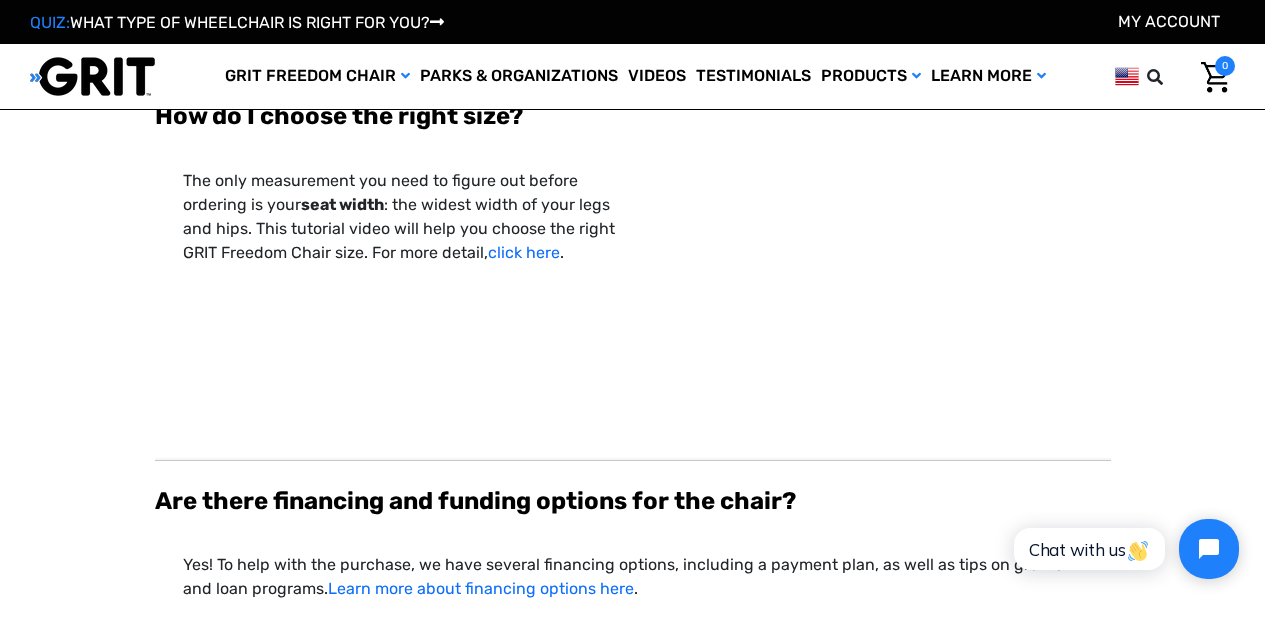 scroll, scrollTop: 5216, scrollLeft: 0, axis: vertical 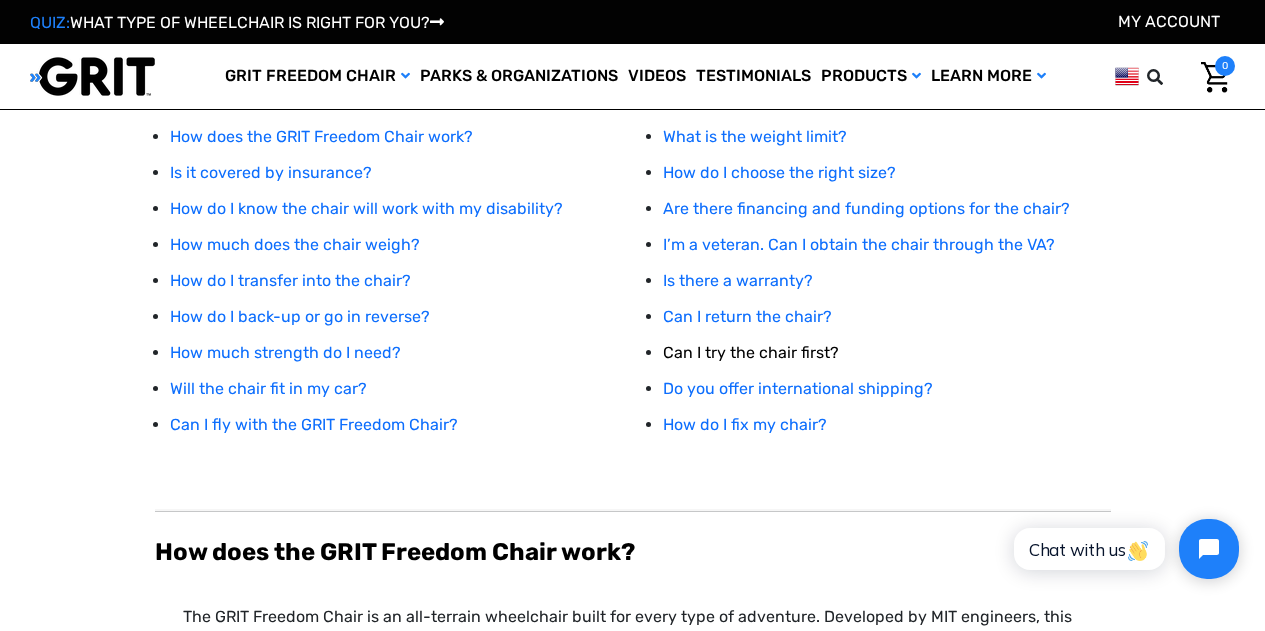 click on "Can I try the chair first?" at bounding box center (751, 352) 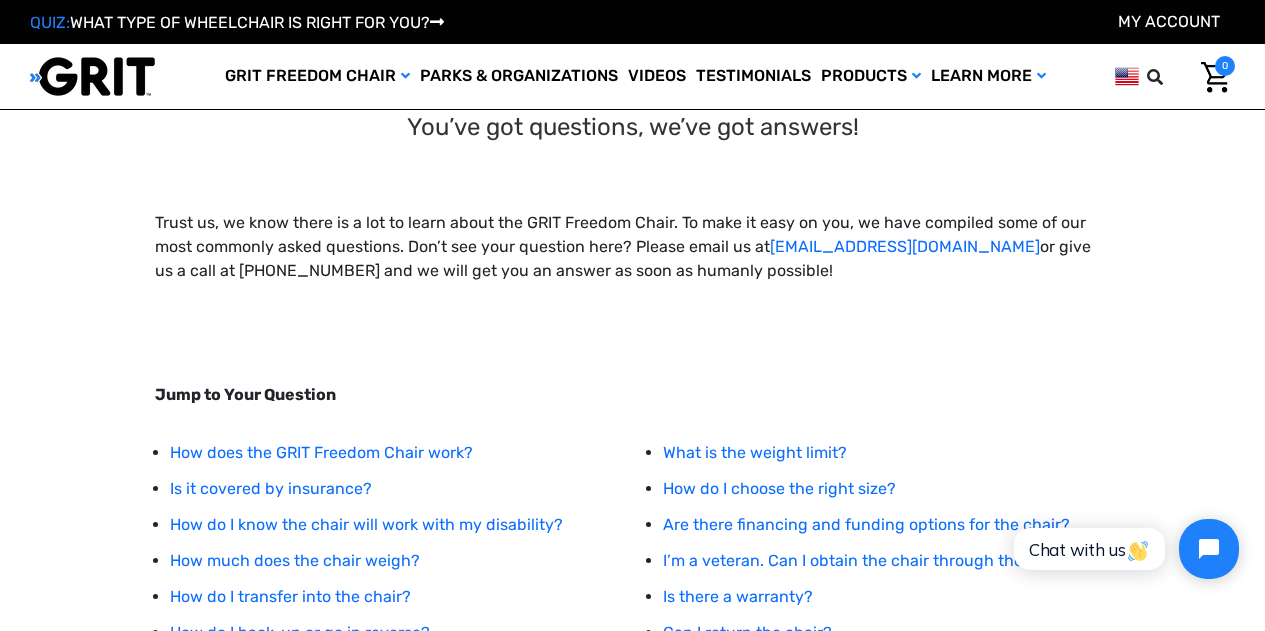 scroll, scrollTop: 300, scrollLeft: 0, axis: vertical 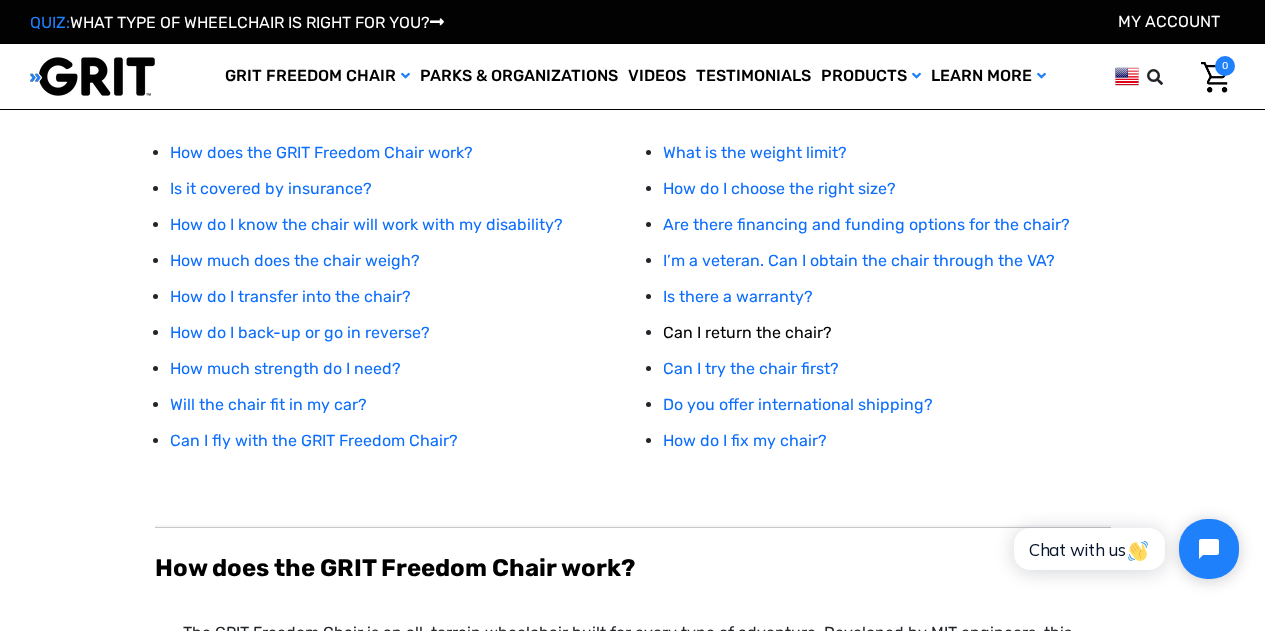 click on "Can I return the chair?" at bounding box center [747, 332] 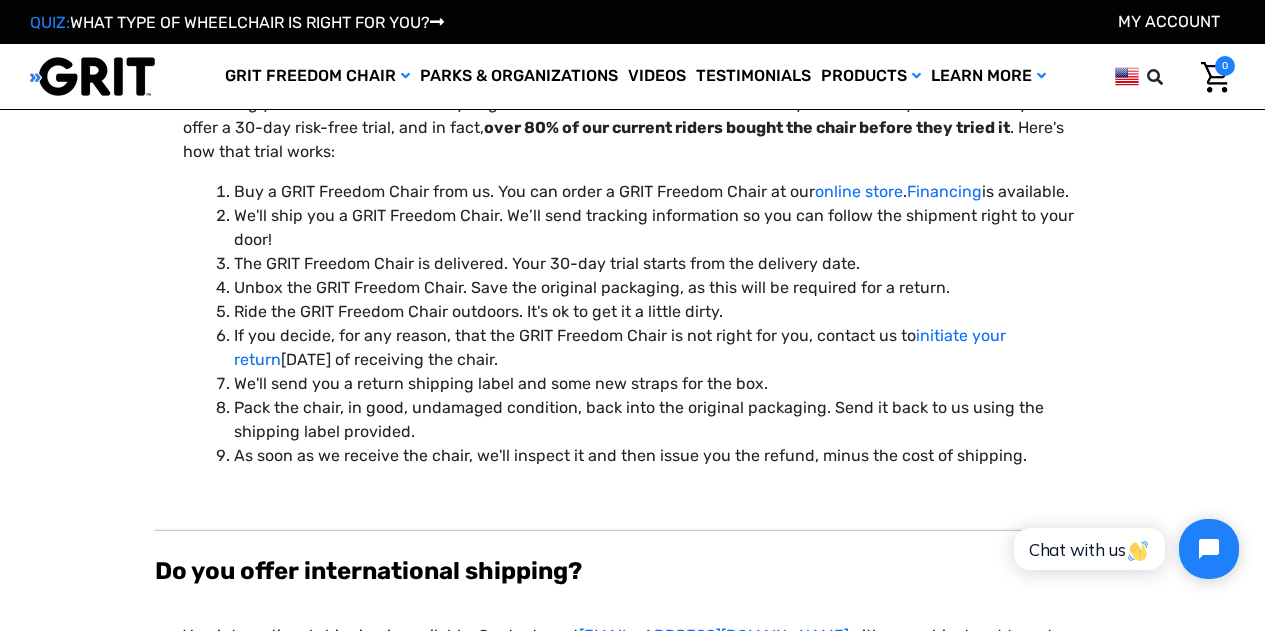 scroll, scrollTop: 6886, scrollLeft: 0, axis: vertical 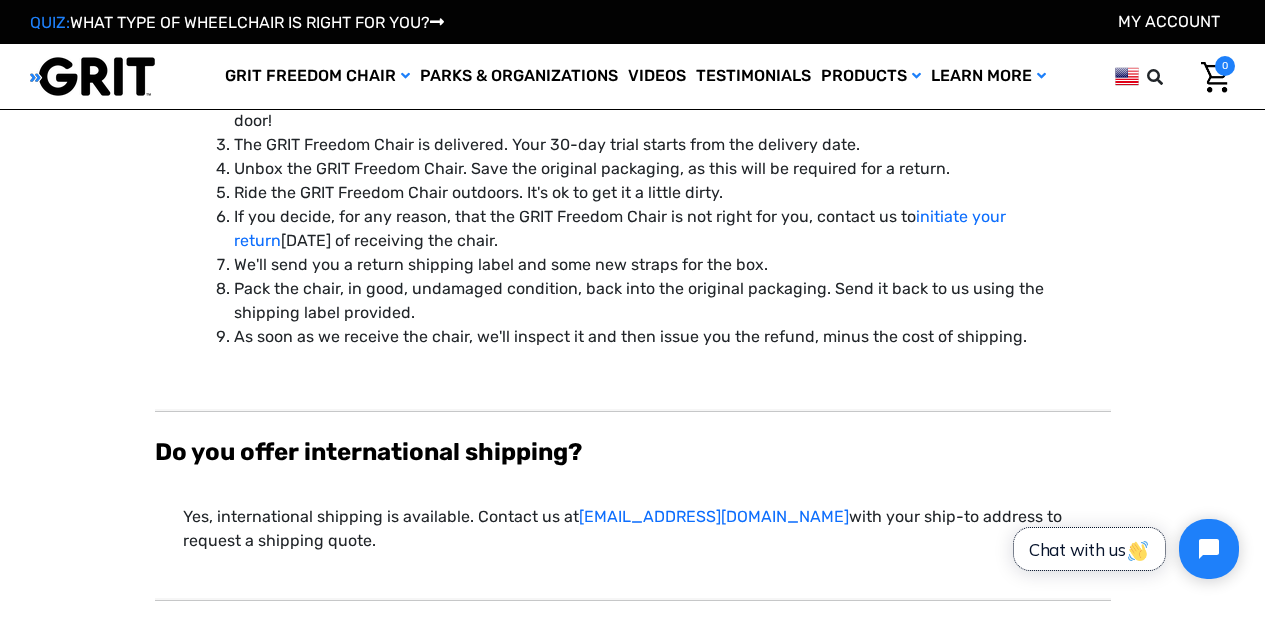 click on "Chat with us" at bounding box center [1089, 549] 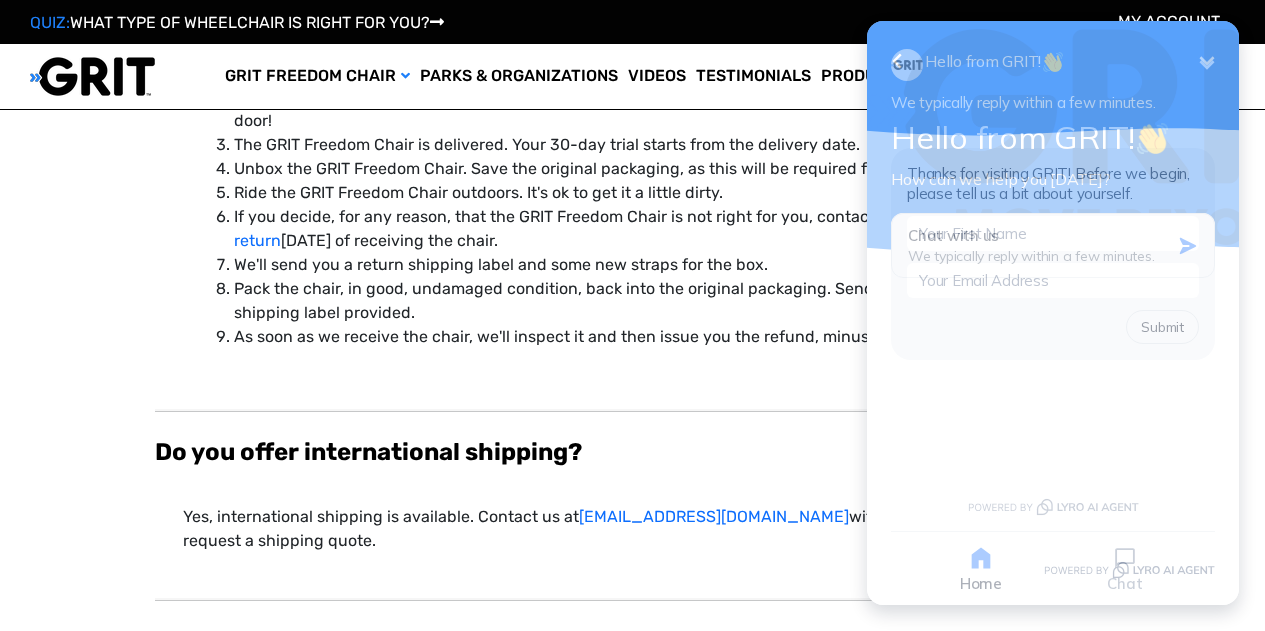 scroll, scrollTop: 0, scrollLeft: 0, axis: both 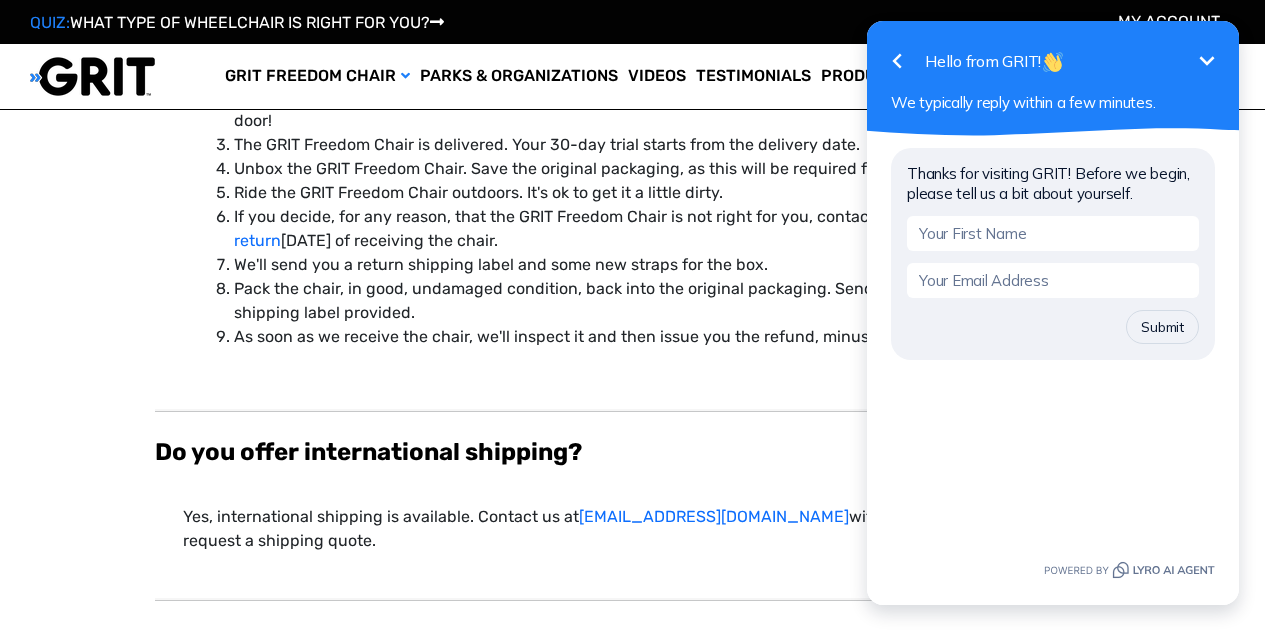 click at bounding box center (1053, 233) 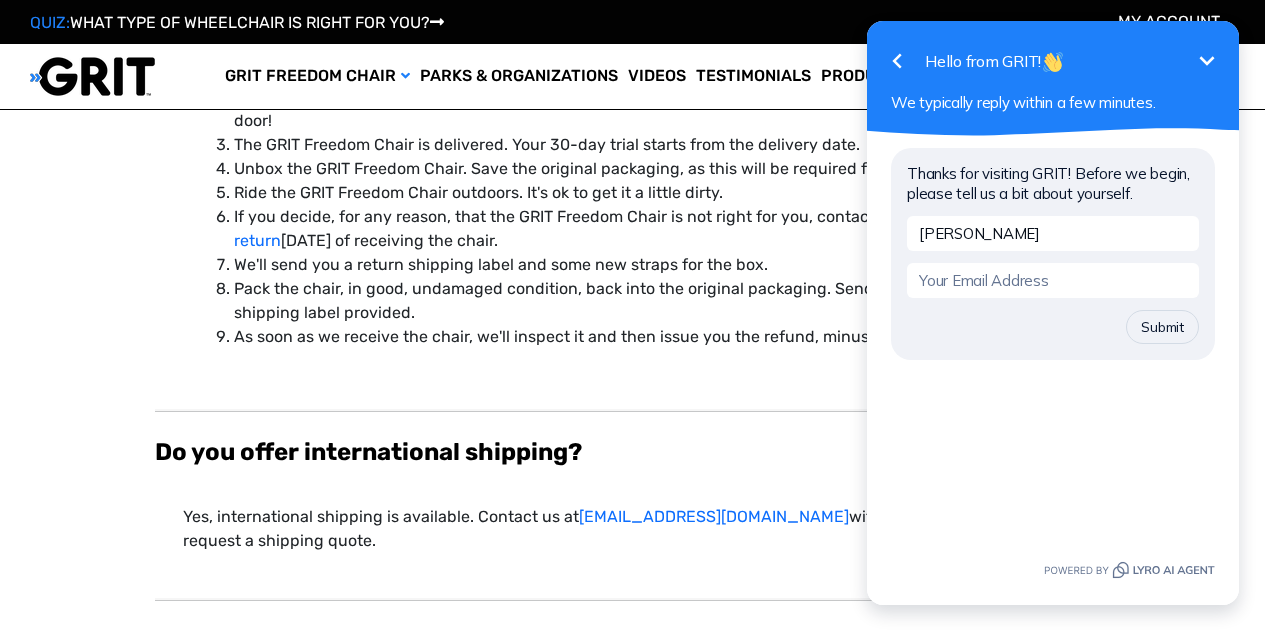 type on "Brad" 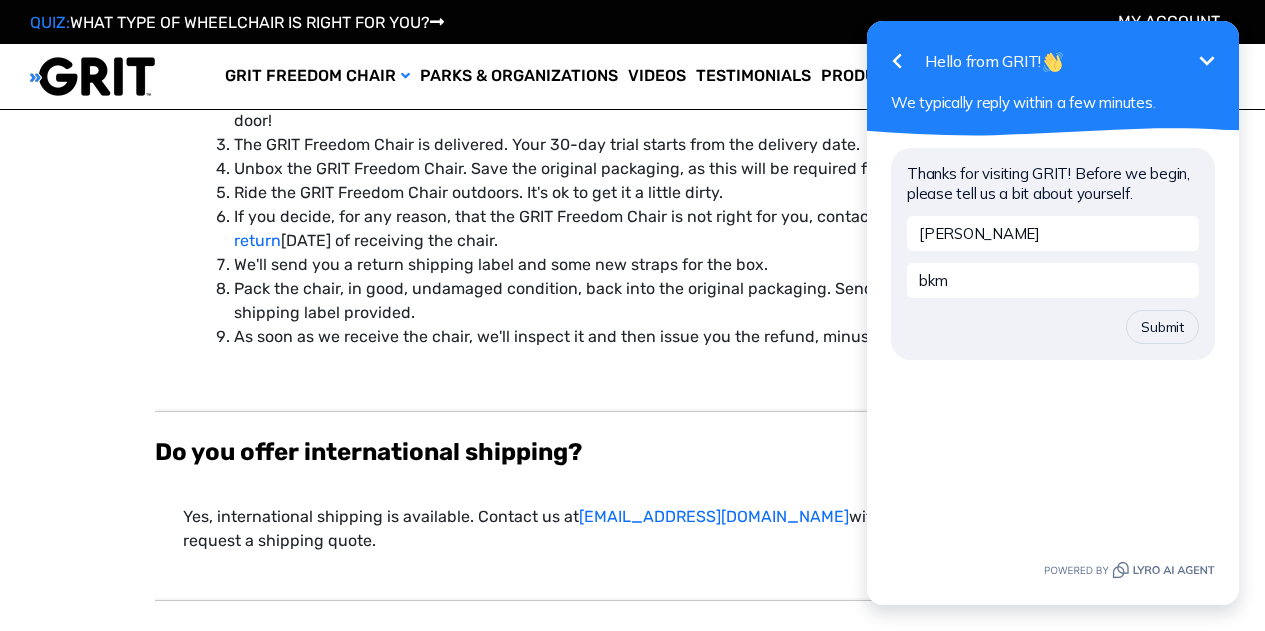 type on "bkm223@gmail.com" 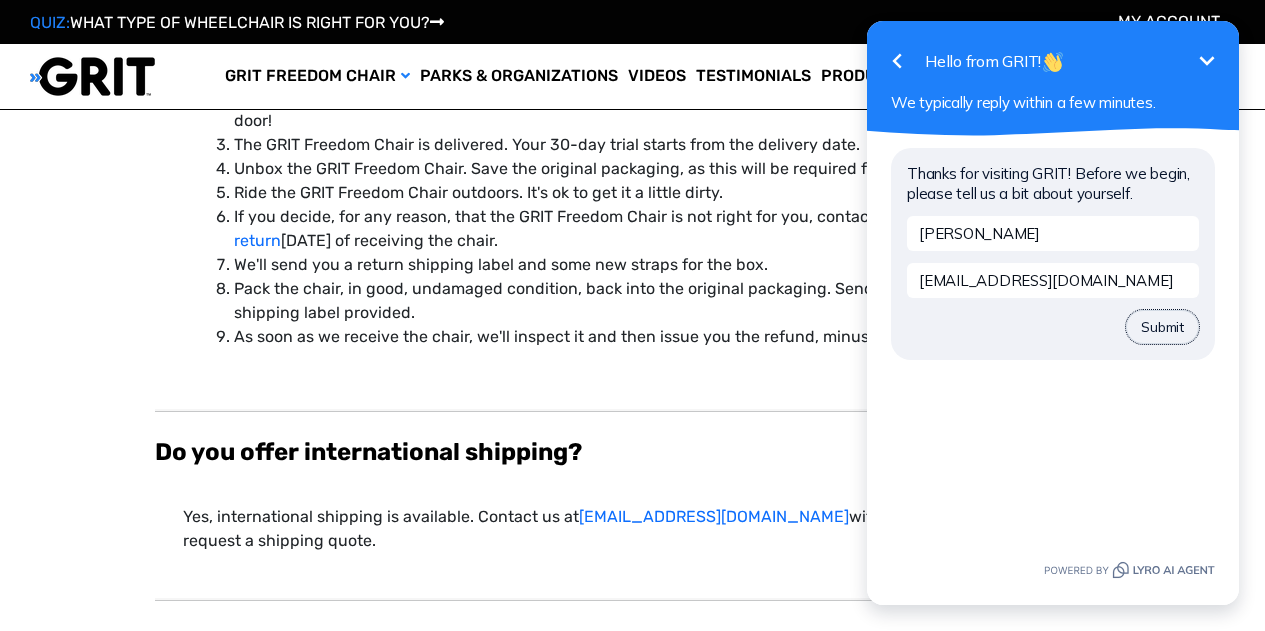 click on "Submit" at bounding box center [1162, 327] 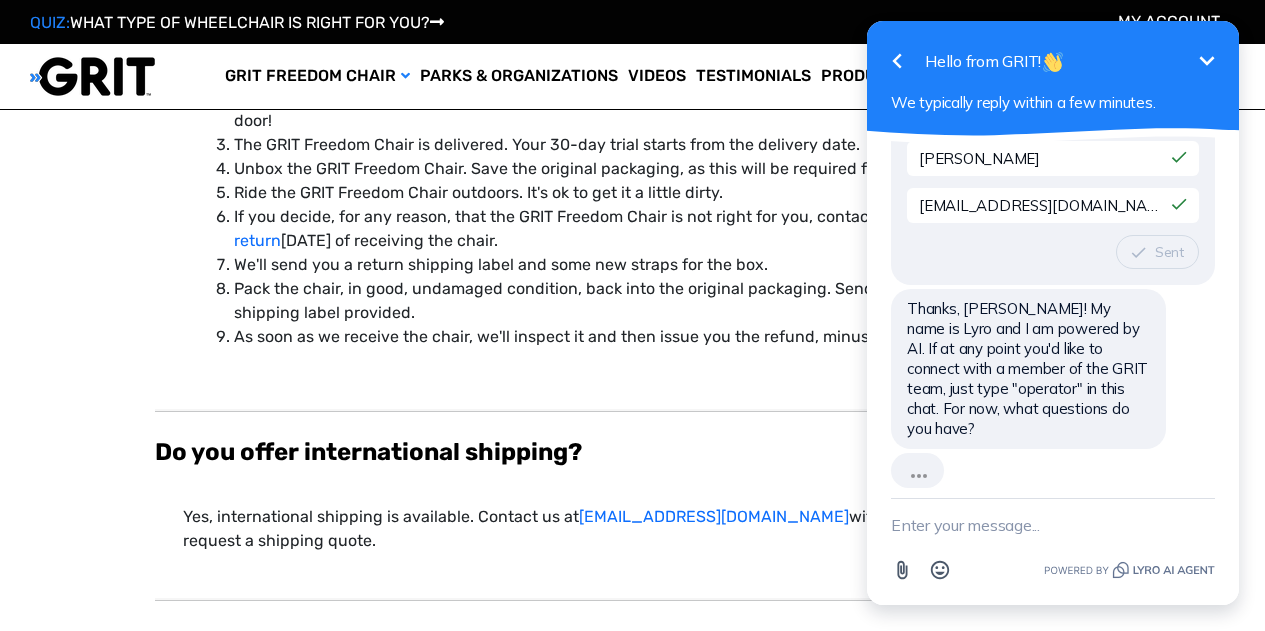 scroll, scrollTop: 31, scrollLeft: 0, axis: vertical 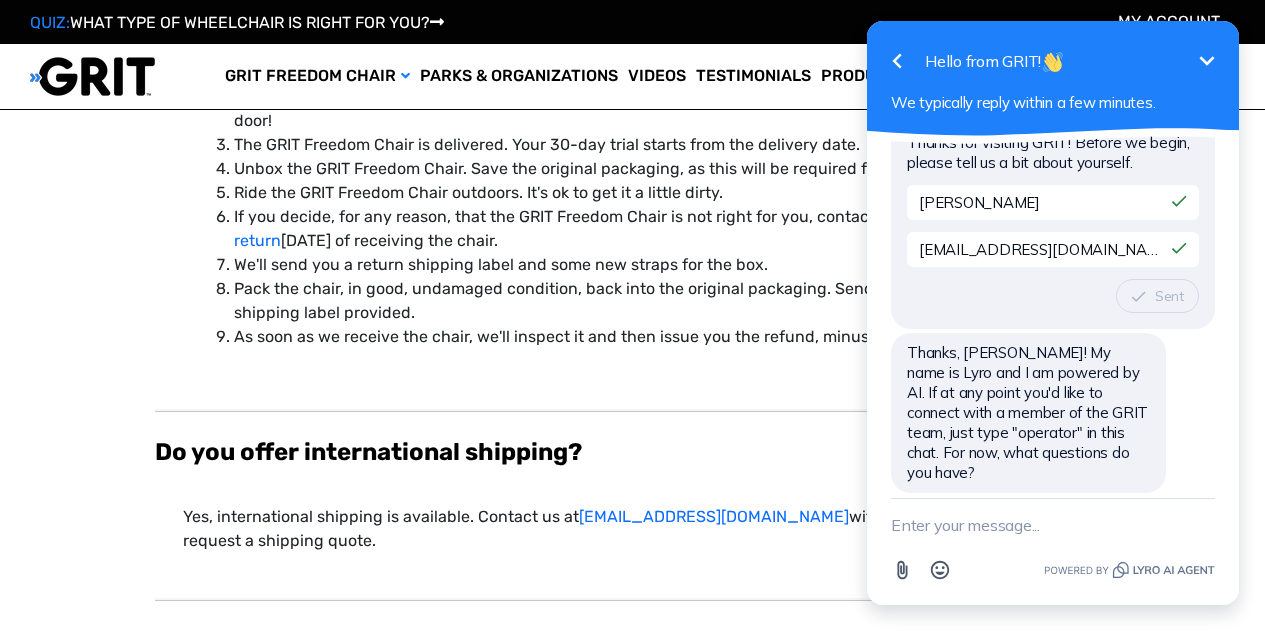 click at bounding box center [1053, 525] 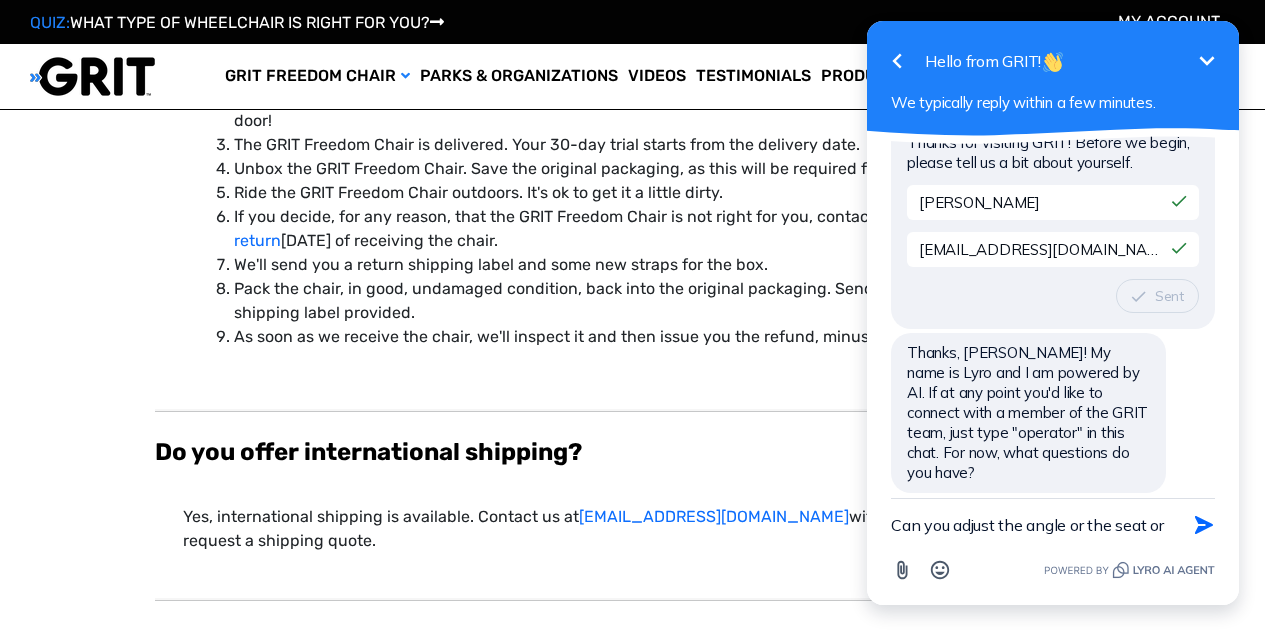 scroll, scrollTop: 51, scrollLeft: 0, axis: vertical 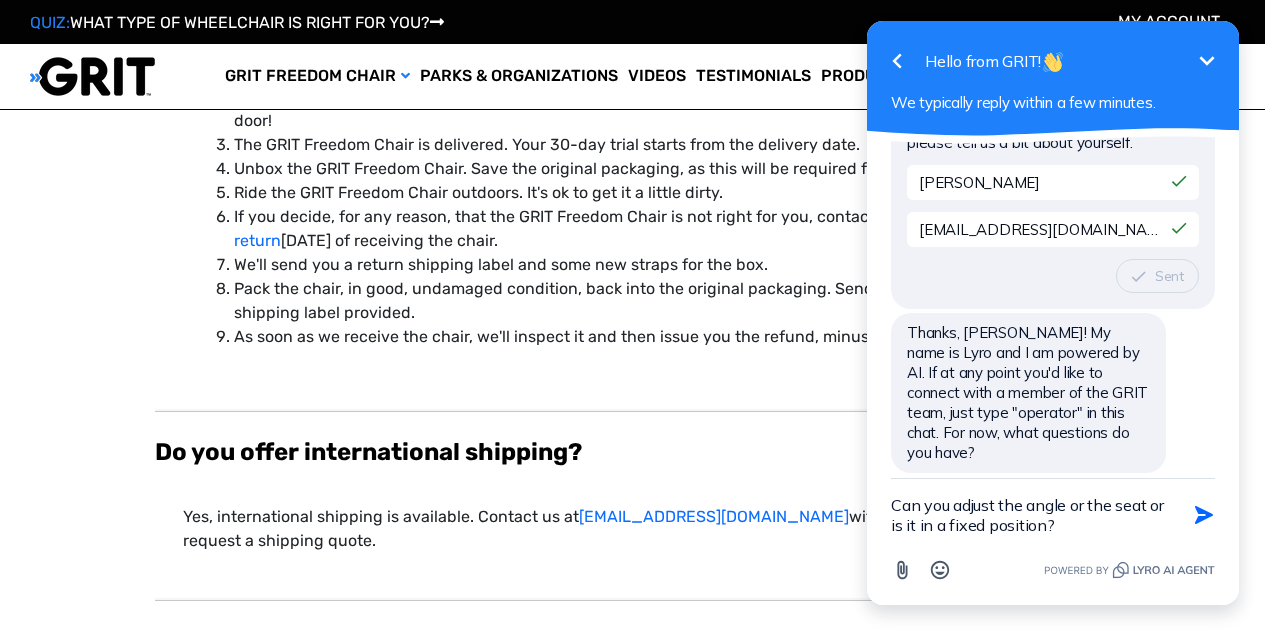 click on "Can you adjust the angle or the seat or is it in a fixed position?" at bounding box center (1028, 515) 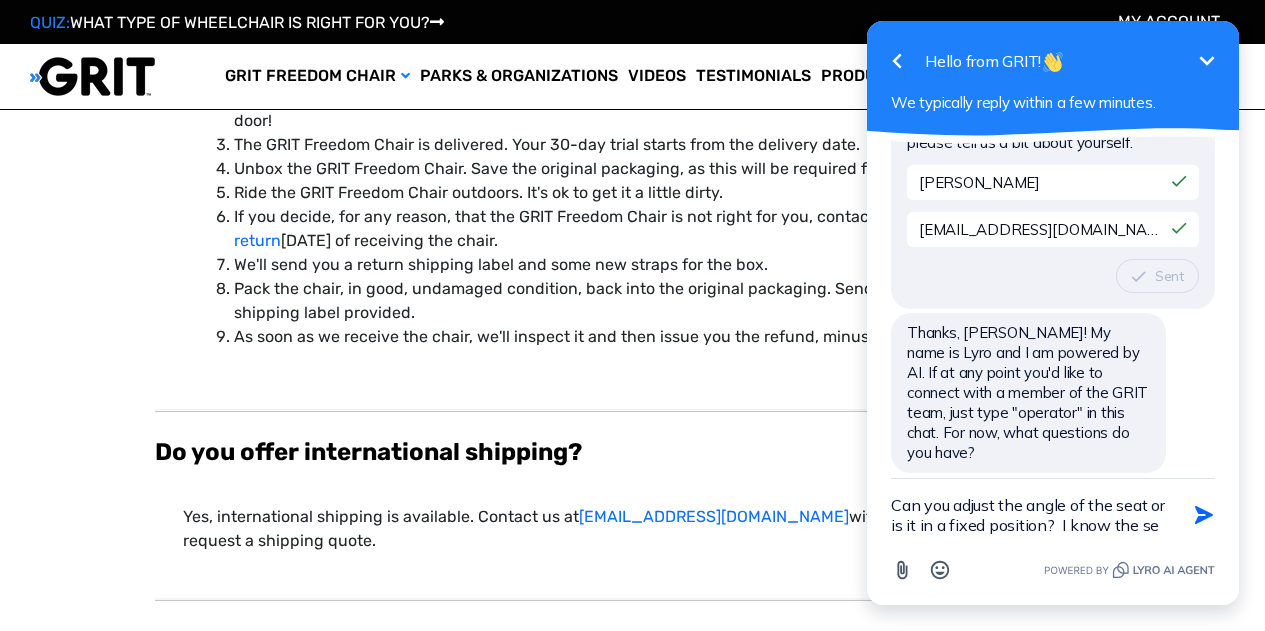 scroll, scrollTop: 71, scrollLeft: 0, axis: vertical 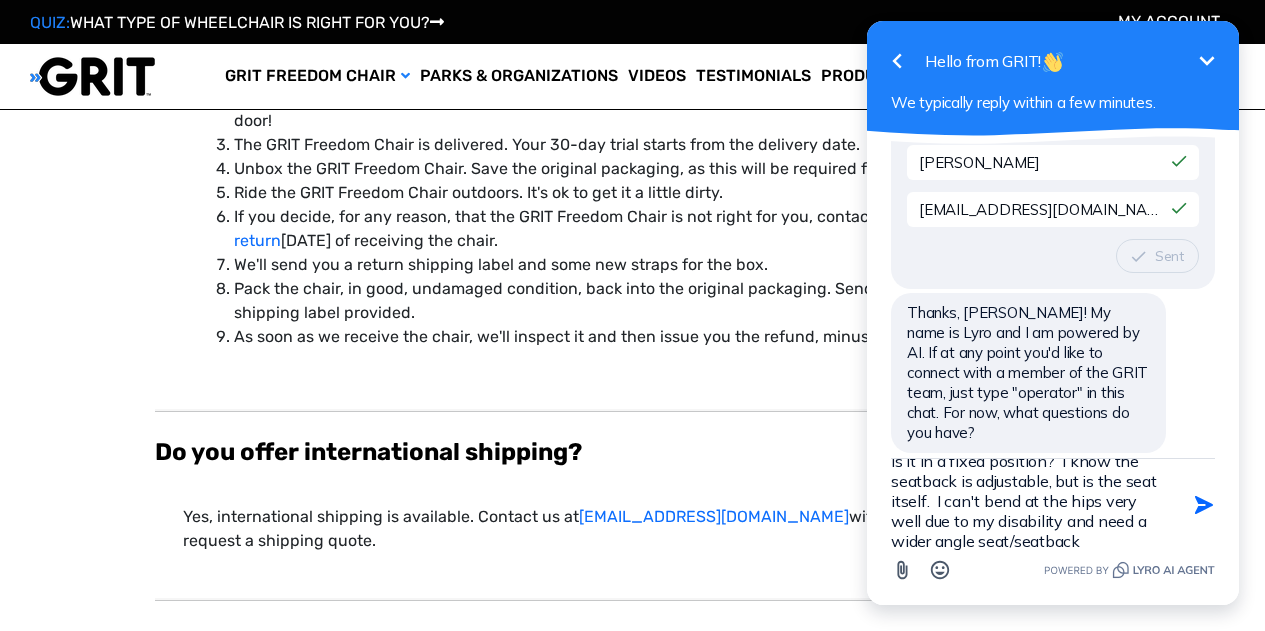 type on "Can you adjust the angle of the seat or is it in a fixed position?  I know the seatback is adjustable, but is the seat itself.  I can't bend at the hips very well due to my disability and need a wider angle seat/seatback." 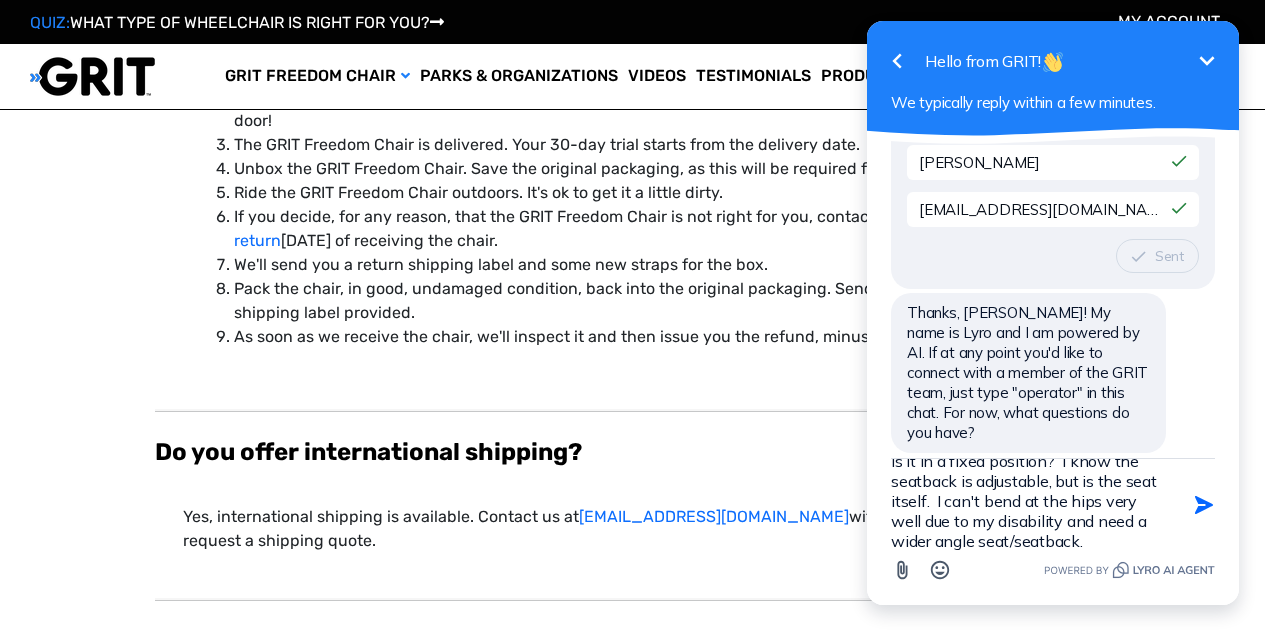 type 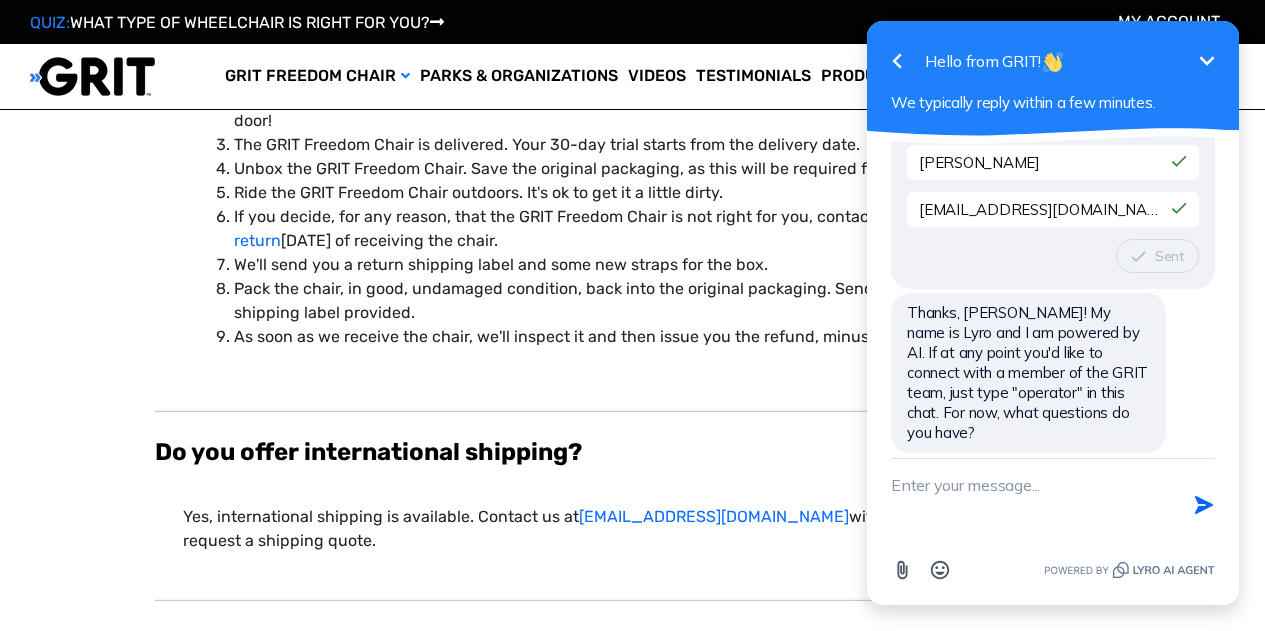 scroll, scrollTop: 182, scrollLeft: 0, axis: vertical 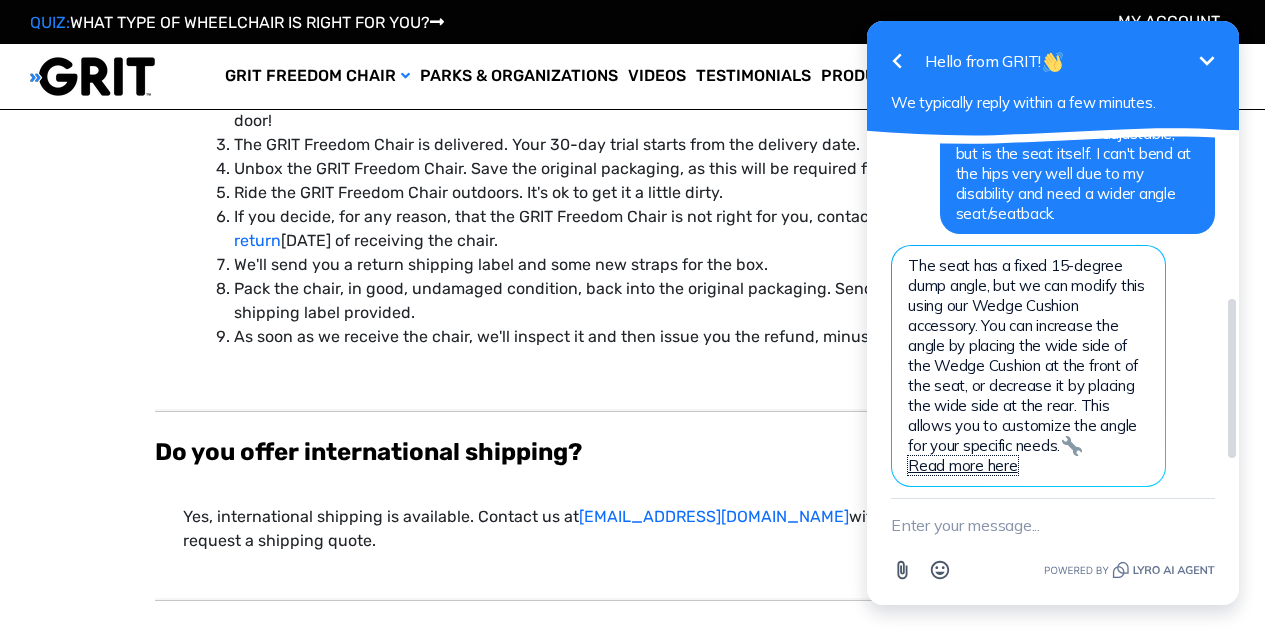 click on "Read more here" at bounding box center [963, 465] 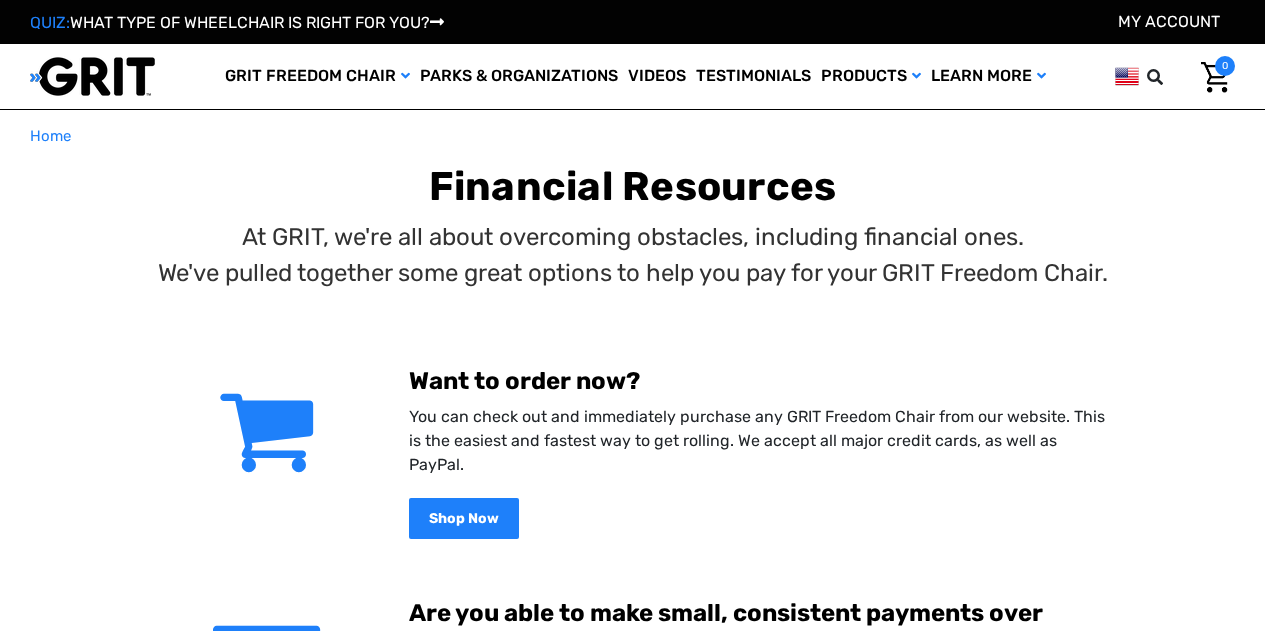 scroll, scrollTop: 0, scrollLeft: 0, axis: both 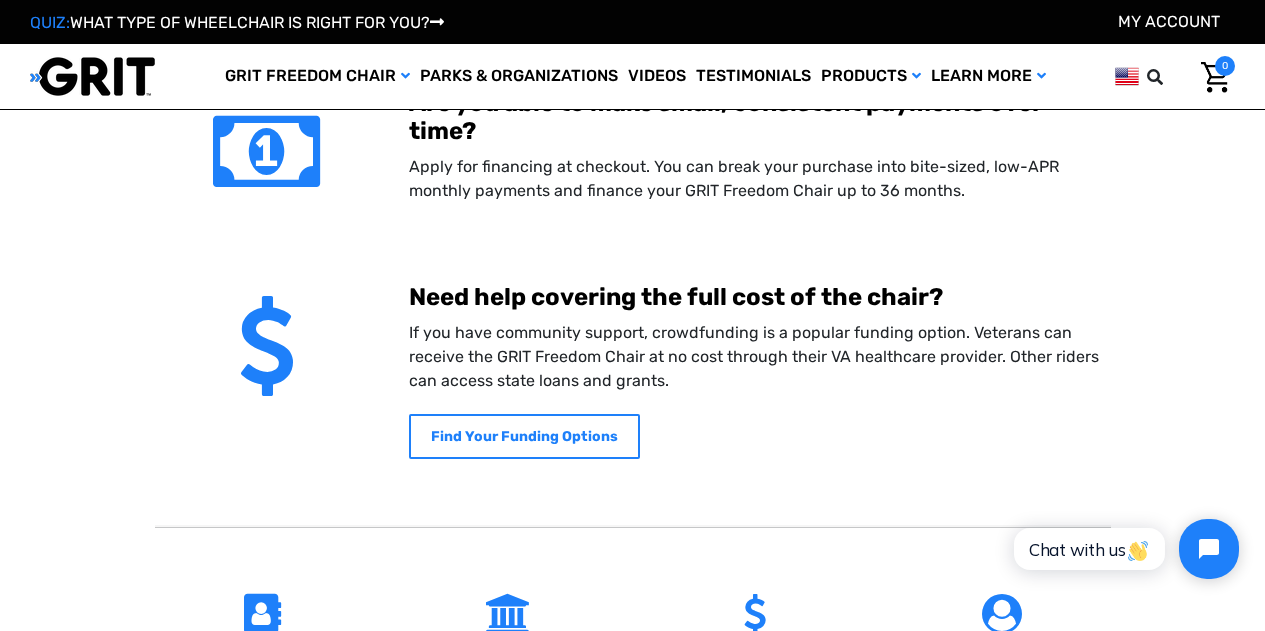click on "Find Your Funding Options" at bounding box center (524, 436) 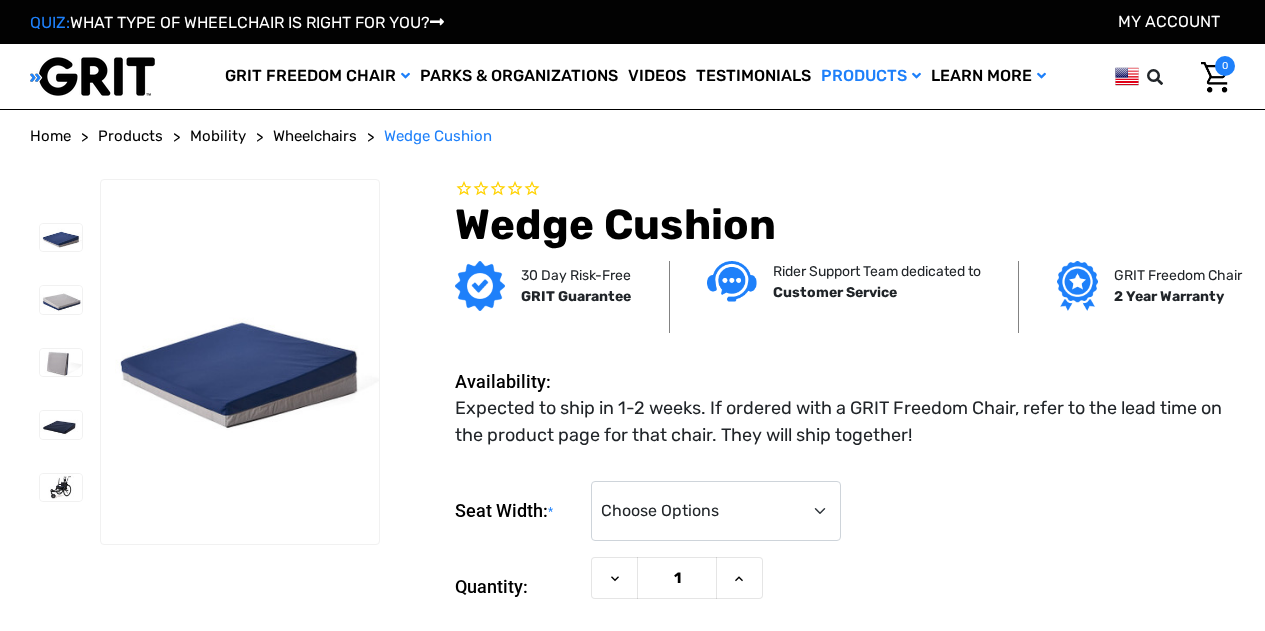 scroll, scrollTop: 0, scrollLeft: 0, axis: both 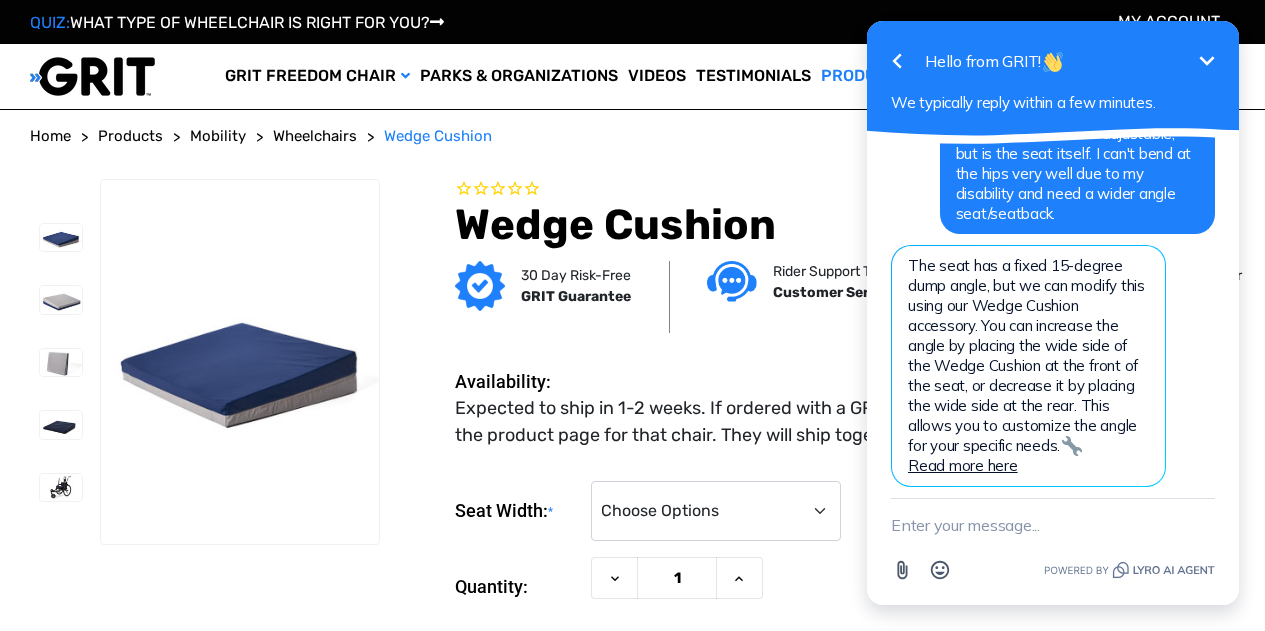 click 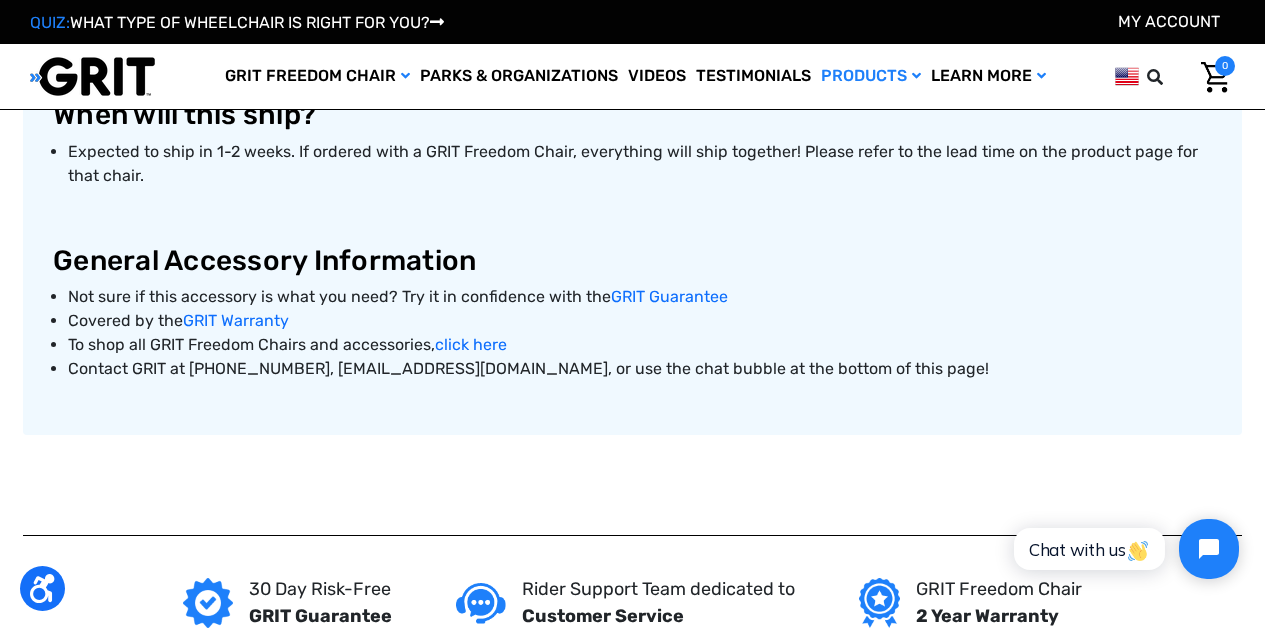 scroll, scrollTop: 1300, scrollLeft: 0, axis: vertical 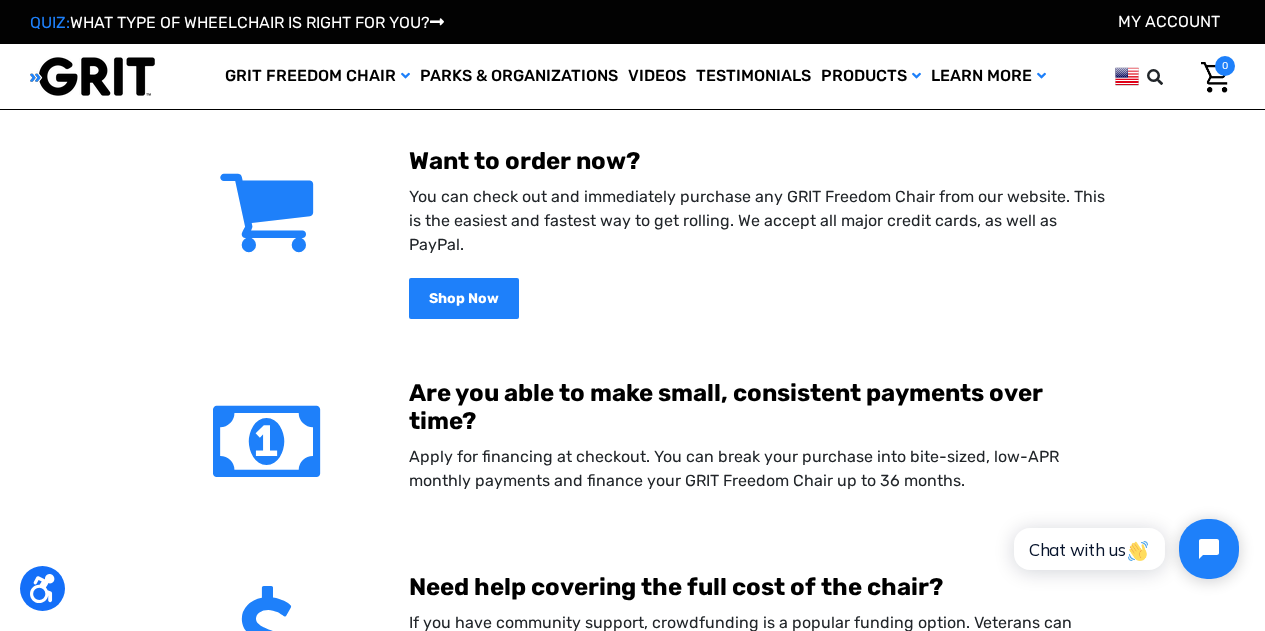 click at bounding box center (633, 344) 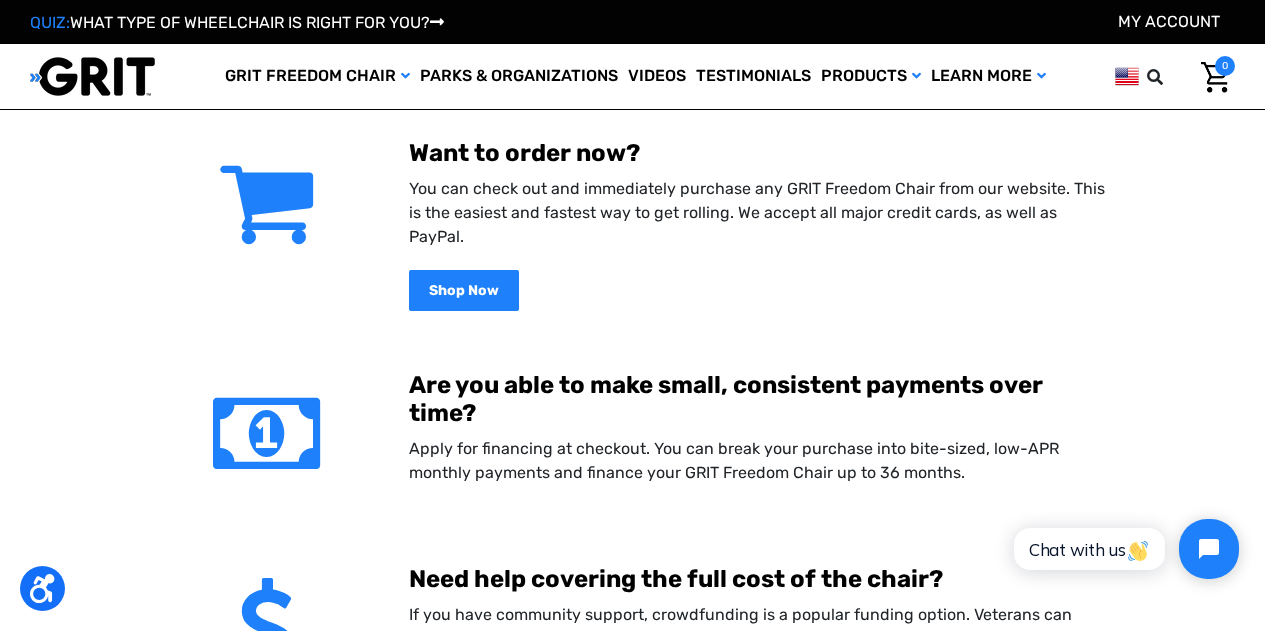 scroll, scrollTop: 110, scrollLeft: 0, axis: vertical 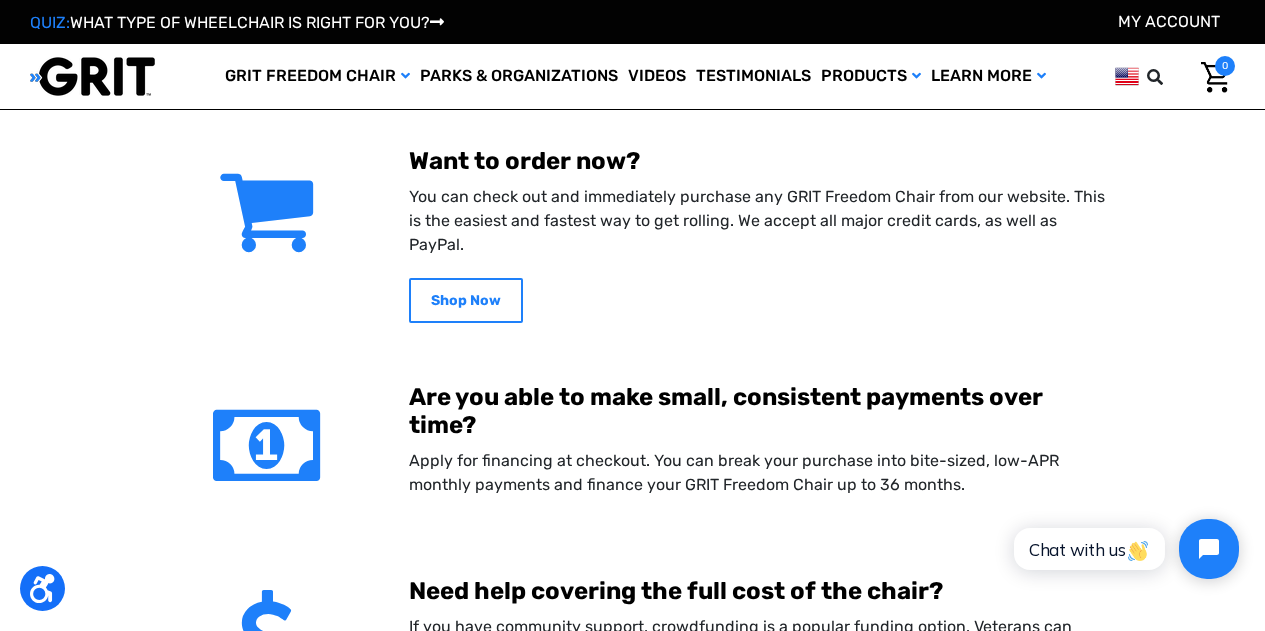 click on "Shop Now" at bounding box center (466, 300) 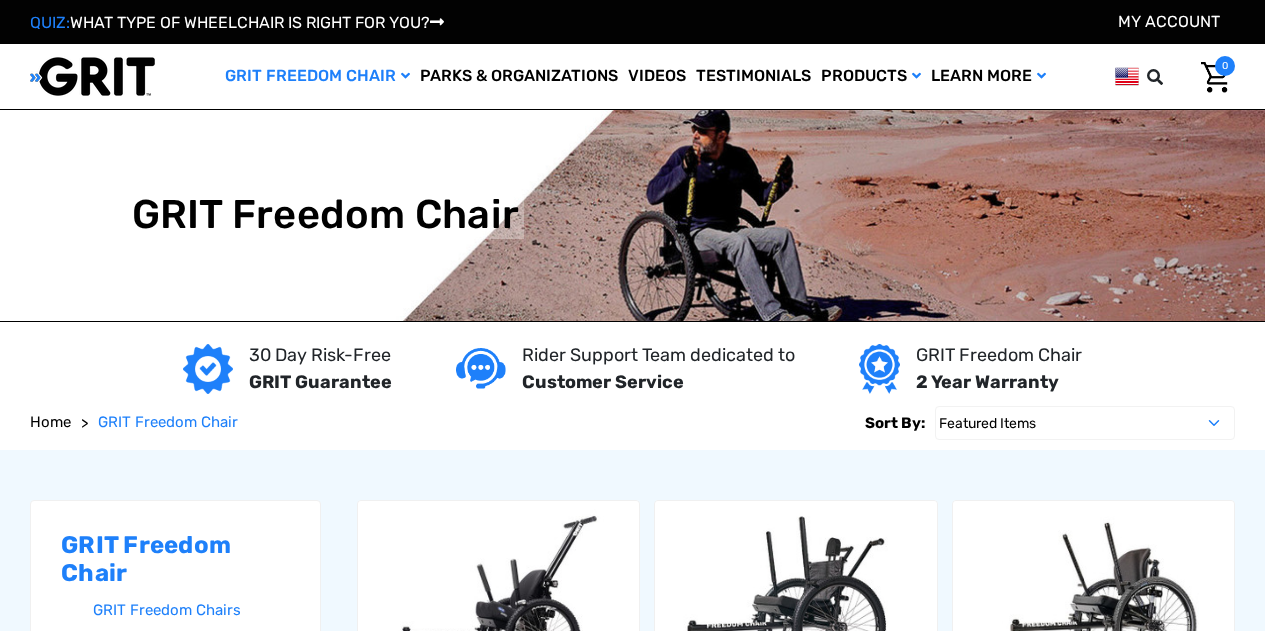 scroll, scrollTop: 0, scrollLeft: 0, axis: both 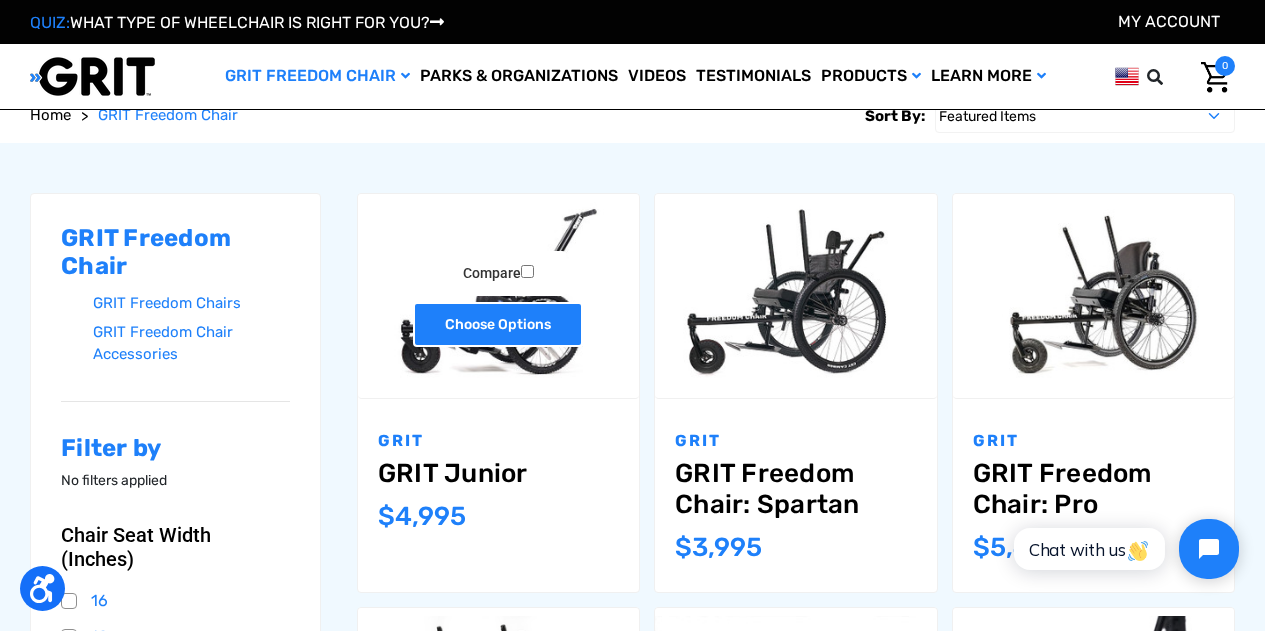 click on "Choose Options" at bounding box center [498, 324] 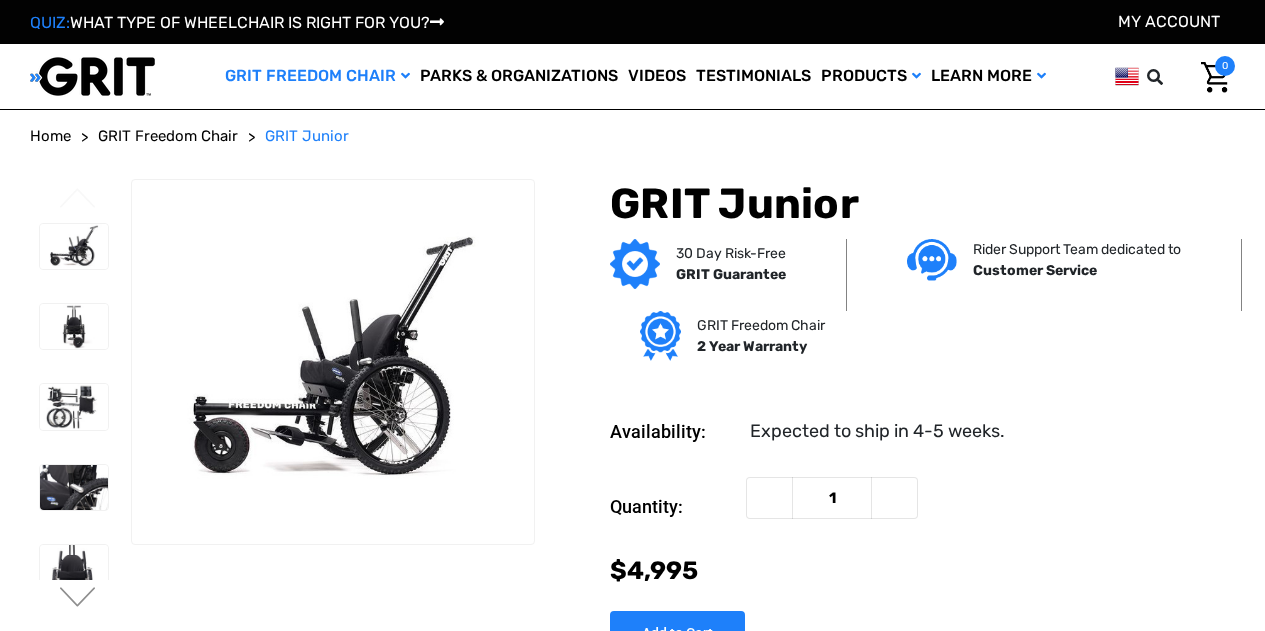 scroll, scrollTop: 0, scrollLeft: 0, axis: both 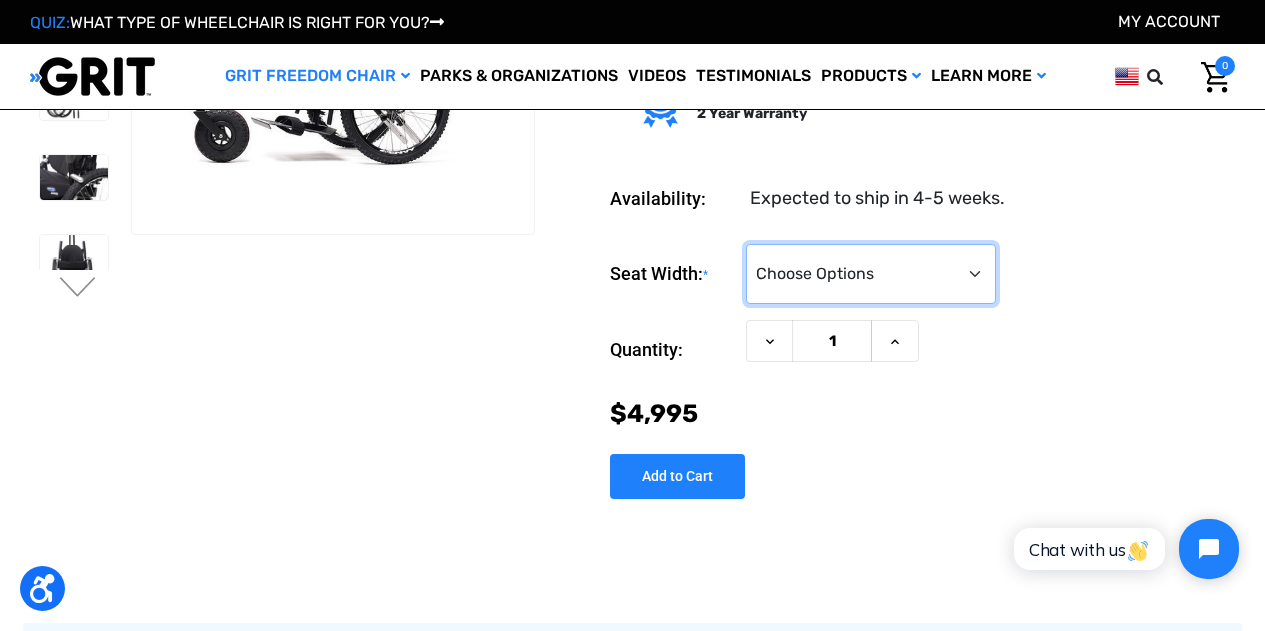 click on "Choose Options
<10"
11-12"" at bounding box center [871, 274] 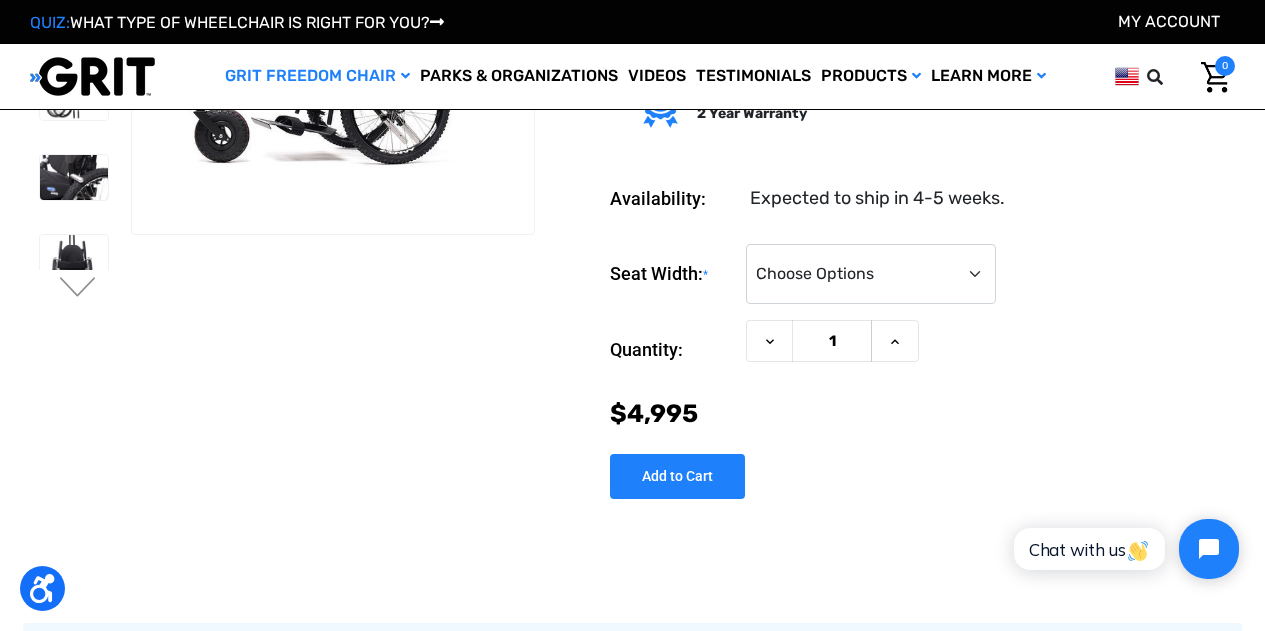 click on "Seat Width:
*
Choose Options
<10"
11-12"
Current Stock:
Quantity:
Decrease Quantity of GRIT Junior
1
Increase Quantity of GRIT Junior
)" at bounding box center (922, 364) 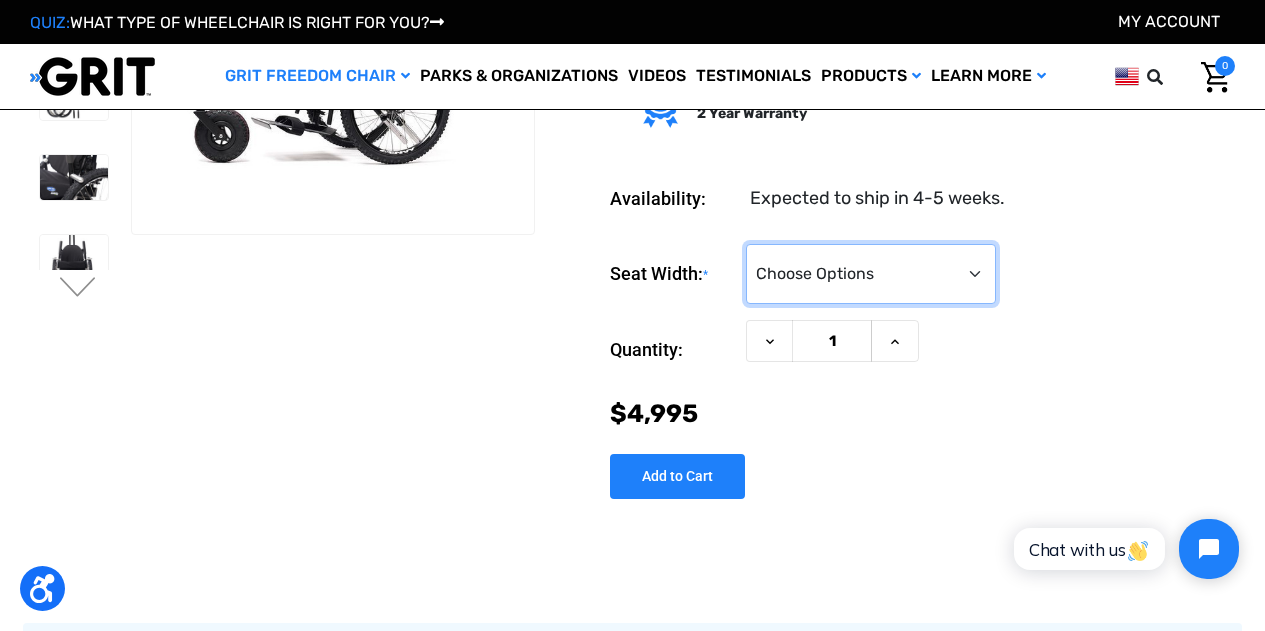 click on "Choose Options
<10"
11-12"" at bounding box center (871, 274) 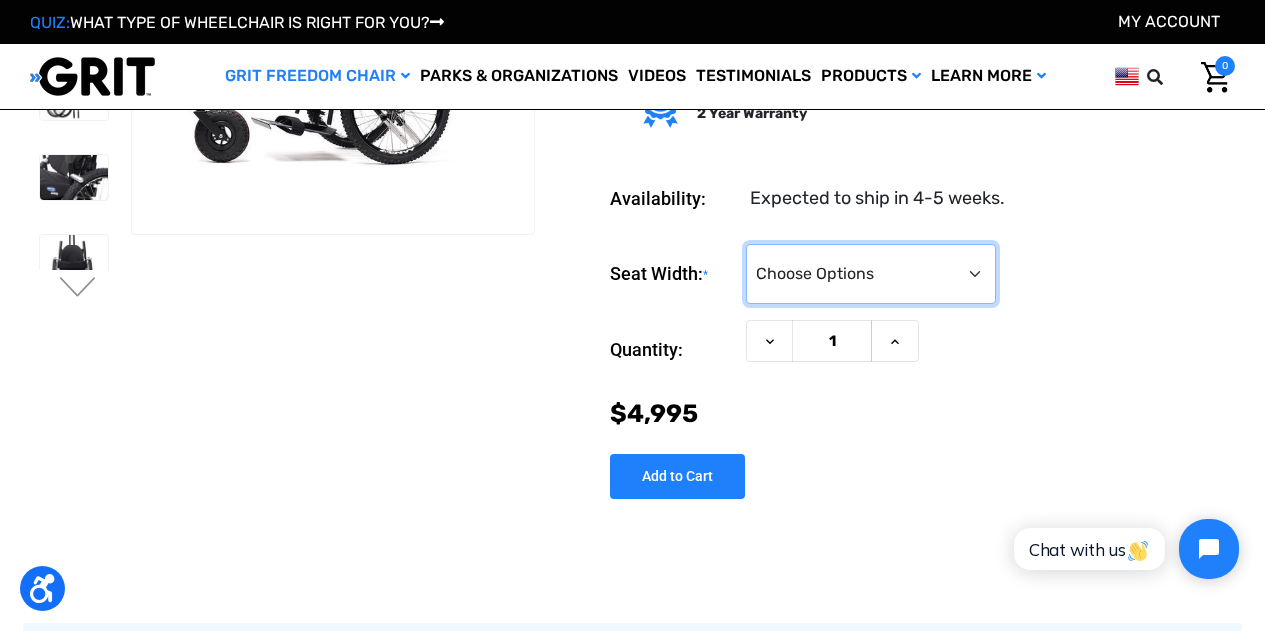 click on "Choose Options
<10"
11-12"" at bounding box center (871, 274) 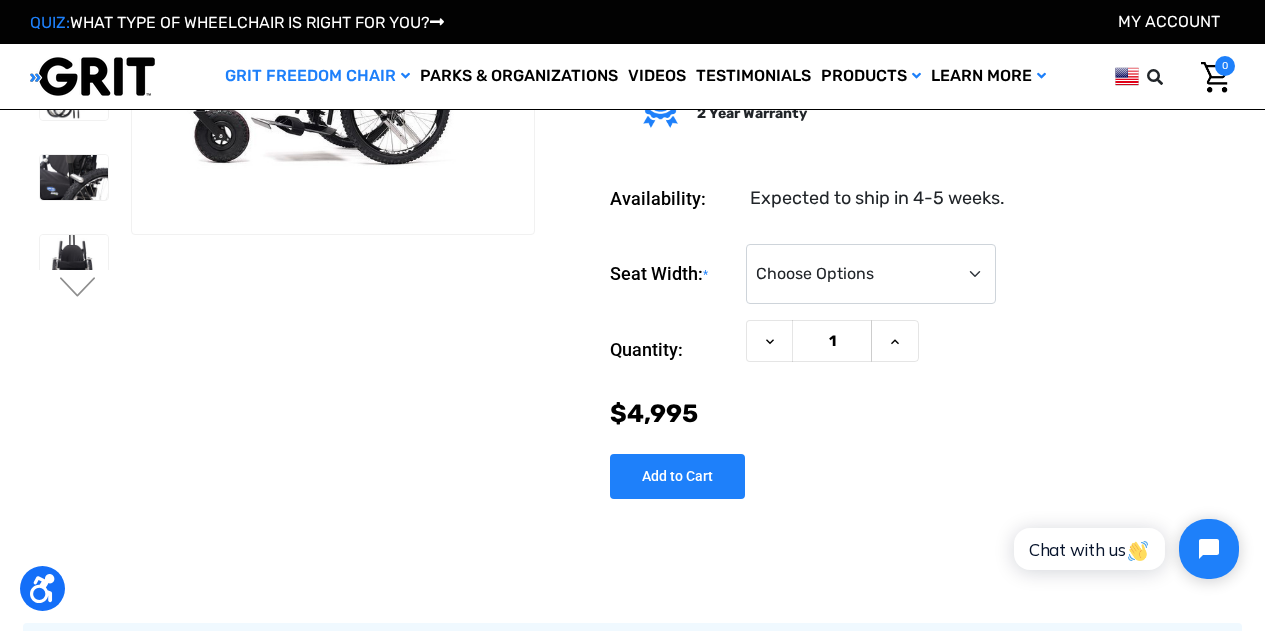 click on "Seat Width:
*
Choose Options
<10"
11-12"
Current Stock:
Quantity:
Decrease Quantity of GRIT Junior
1
Increase Quantity of GRIT Junior
)" at bounding box center [922, 364] 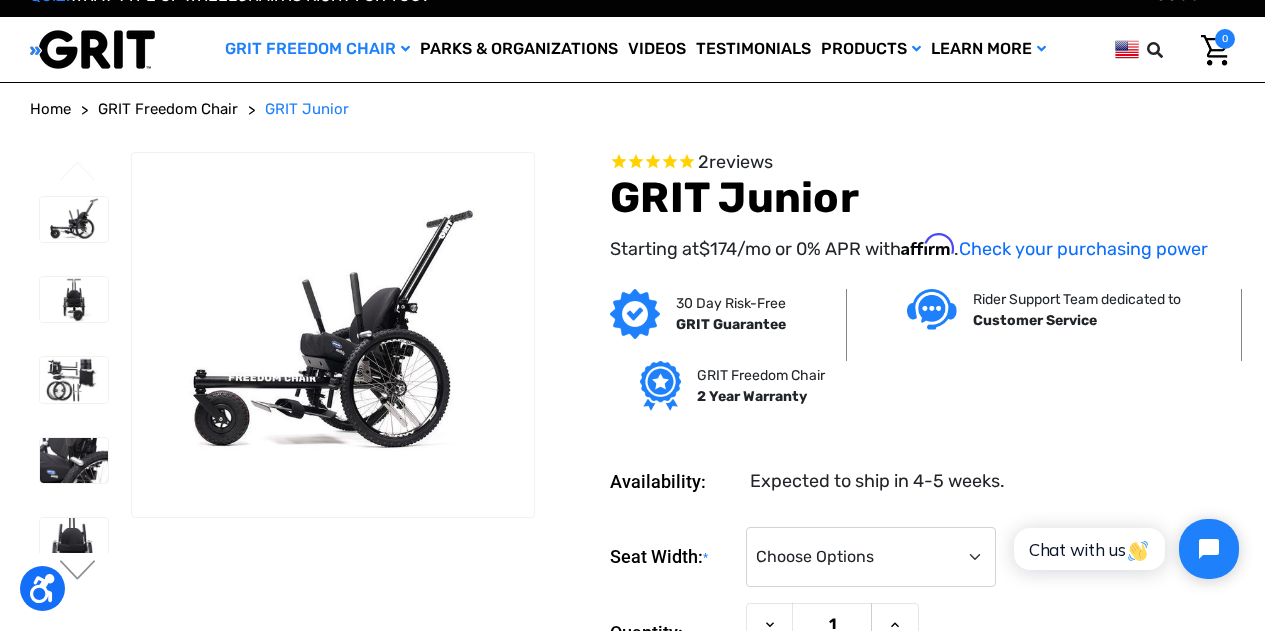 scroll, scrollTop: 0, scrollLeft: 0, axis: both 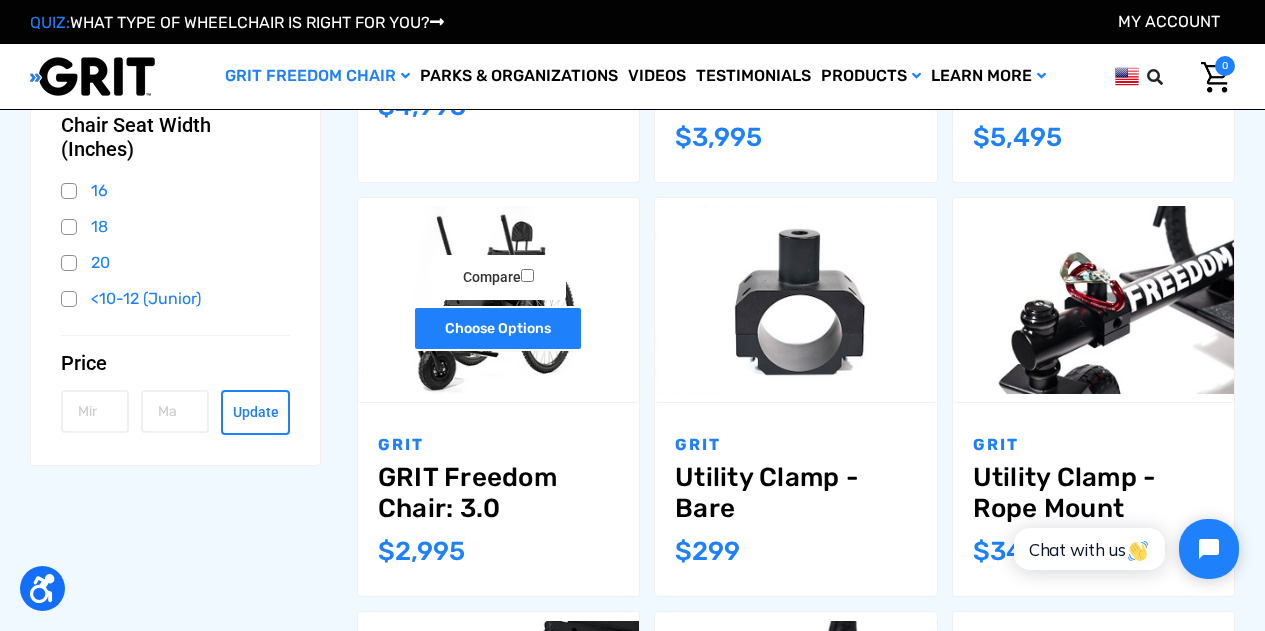 click on "Choose Options" at bounding box center (498, 328) 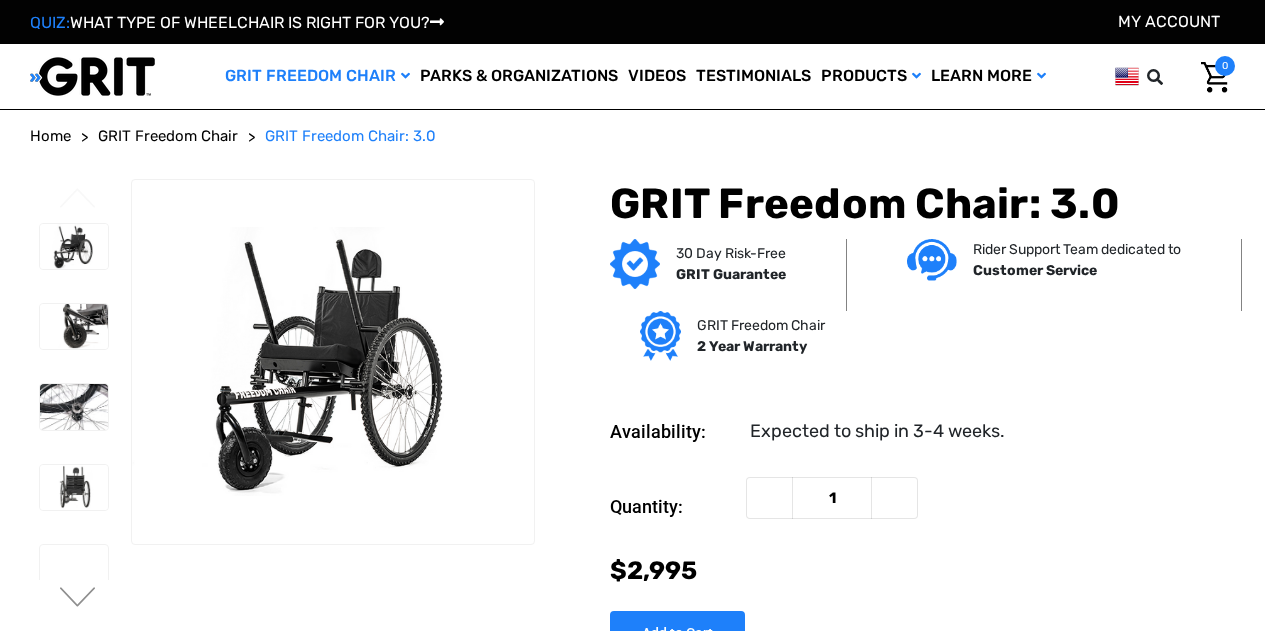 scroll, scrollTop: 0, scrollLeft: 0, axis: both 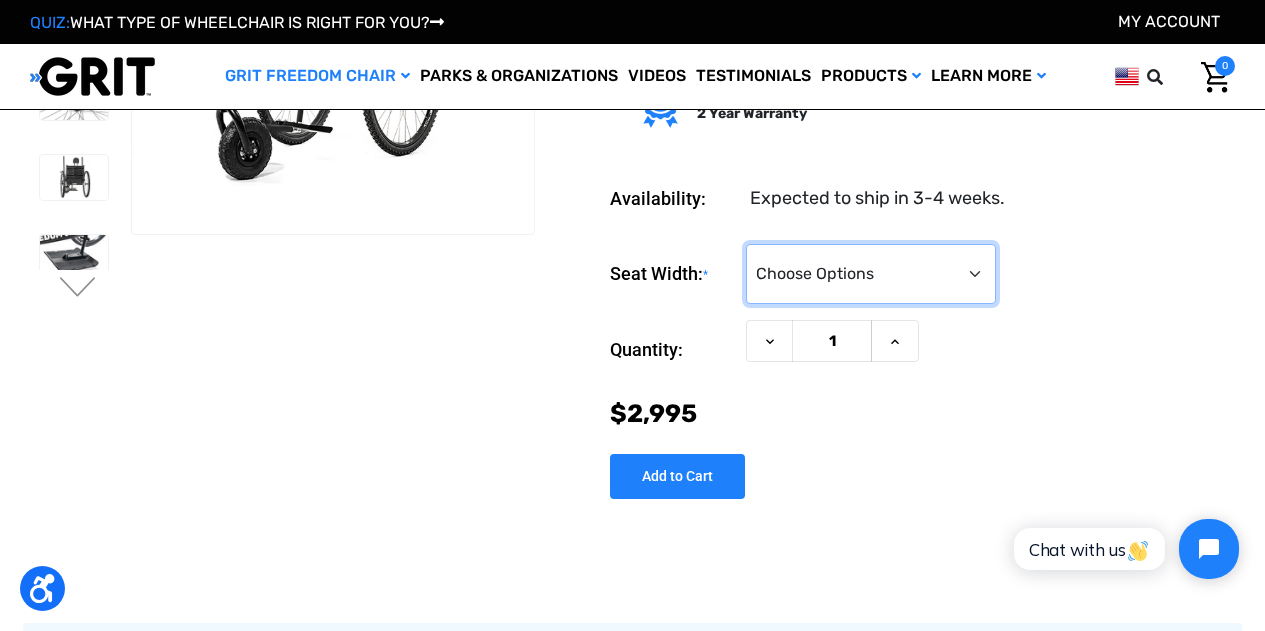 click on "Choose Options
16"
18"
20"" at bounding box center (871, 274) 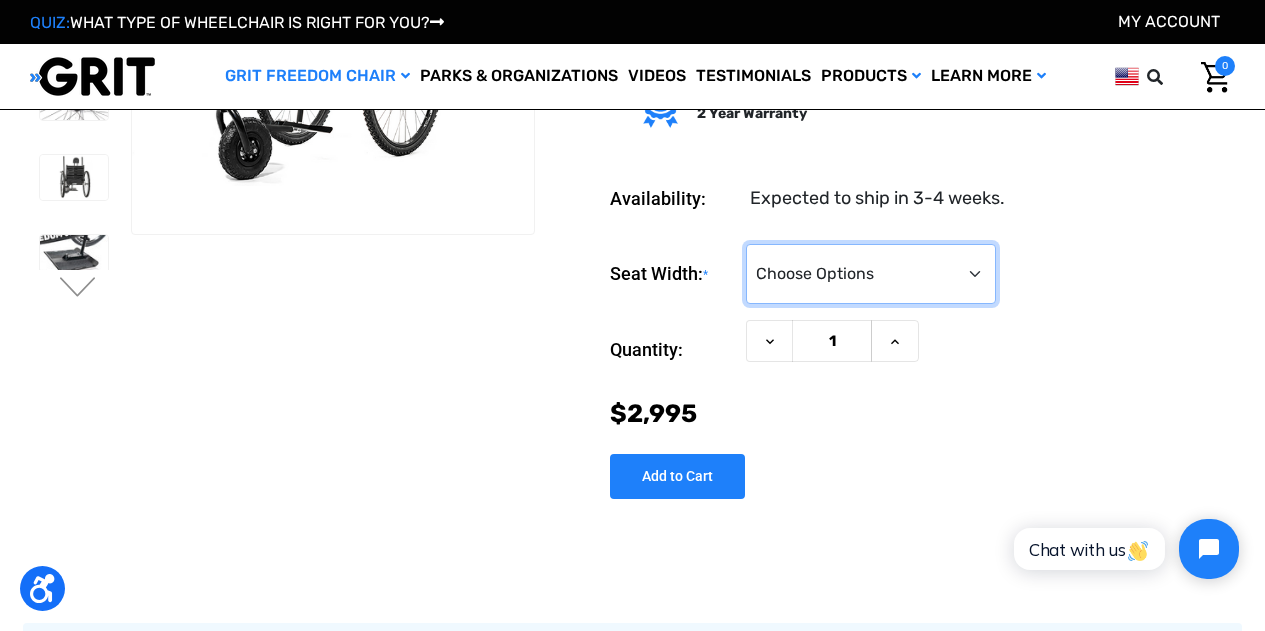 select on "324" 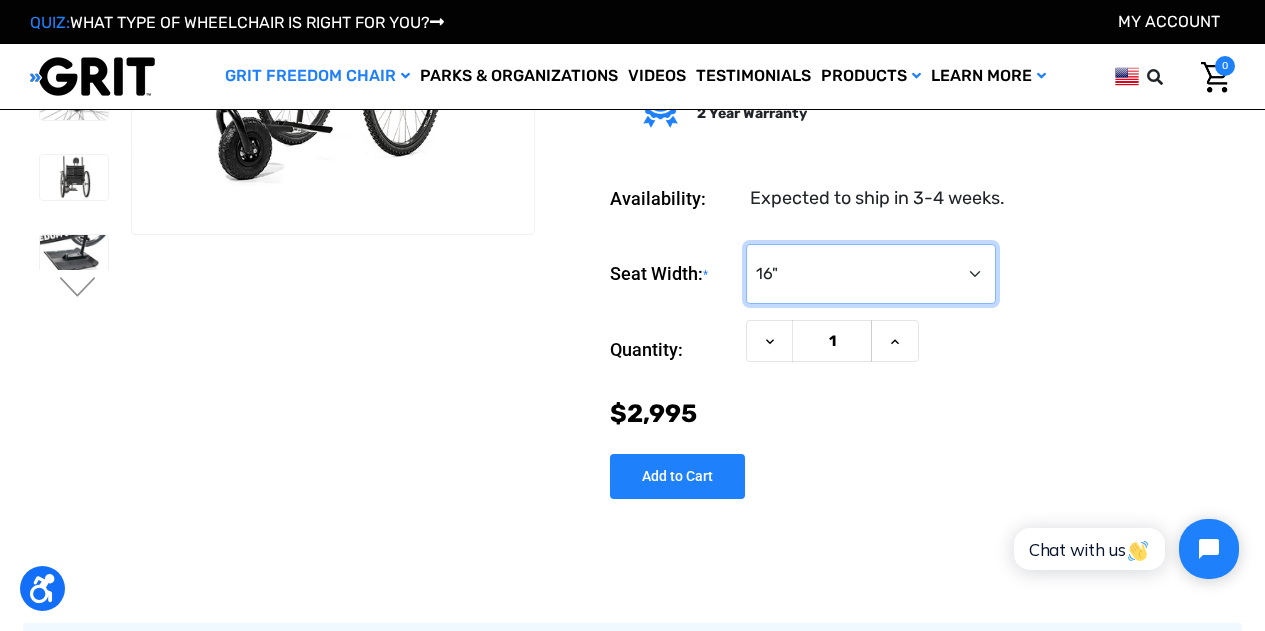 click on "Choose Options
16"
18"
20"" at bounding box center (871, 274) 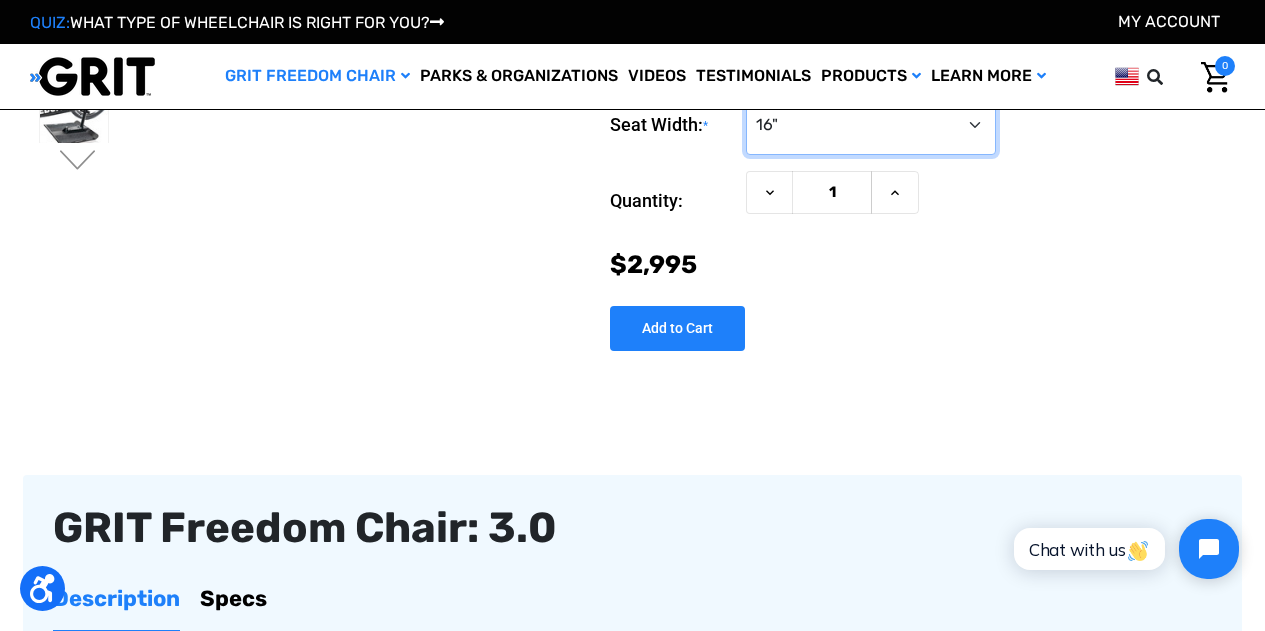 scroll, scrollTop: 300, scrollLeft: 0, axis: vertical 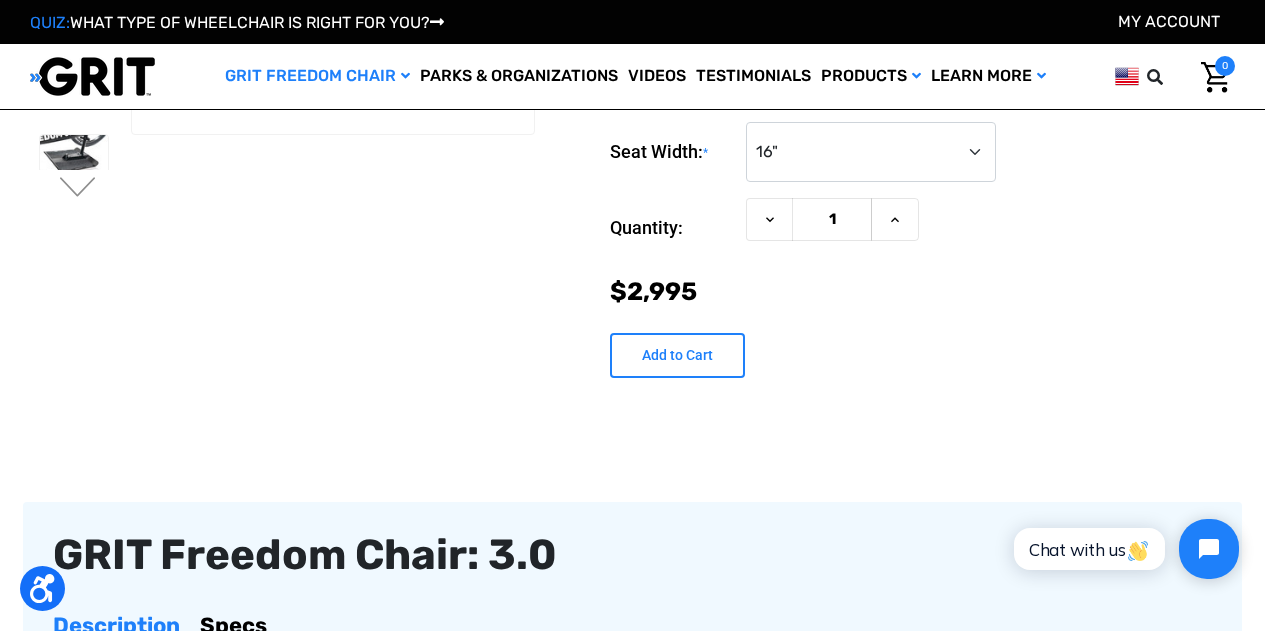 click on "Add to Cart" at bounding box center [677, 355] 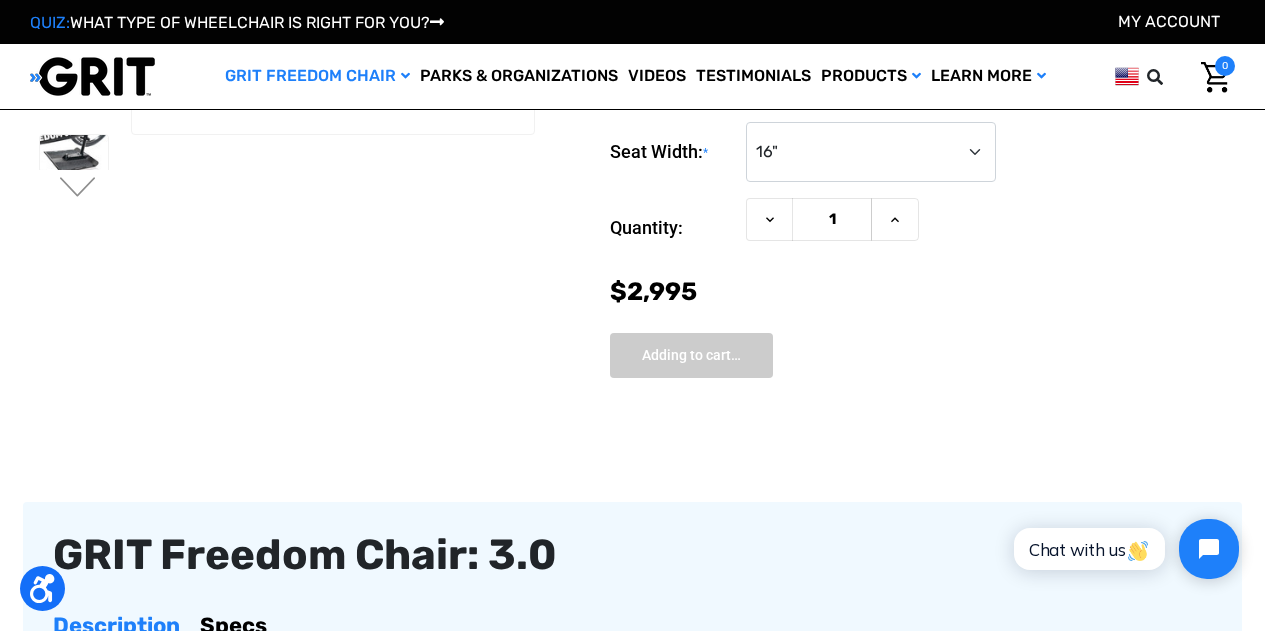 type on "Add to Cart" 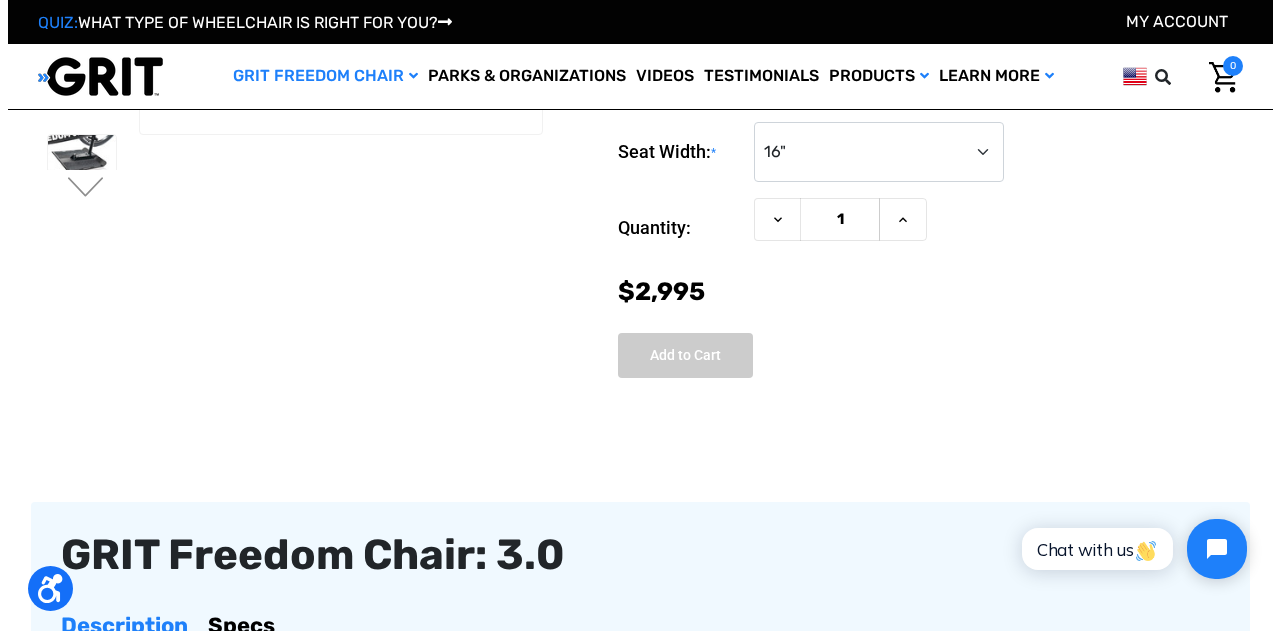scroll, scrollTop: 297, scrollLeft: 0, axis: vertical 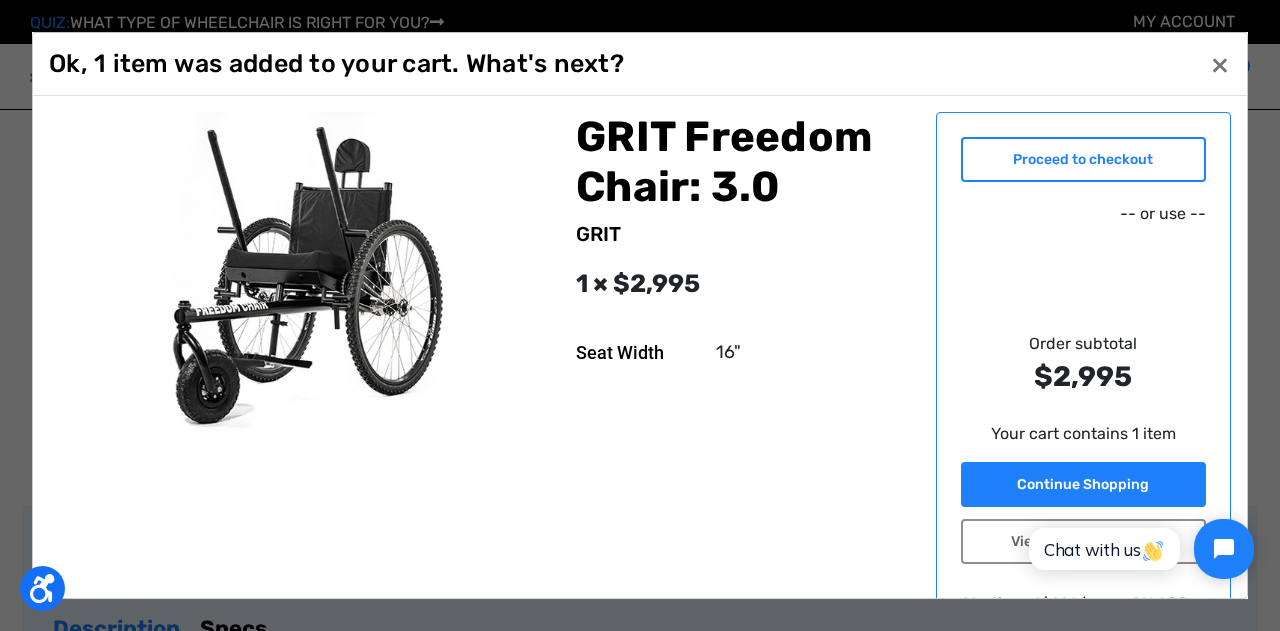 click on "Proceed to checkout" at bounding box center [1084, 159] 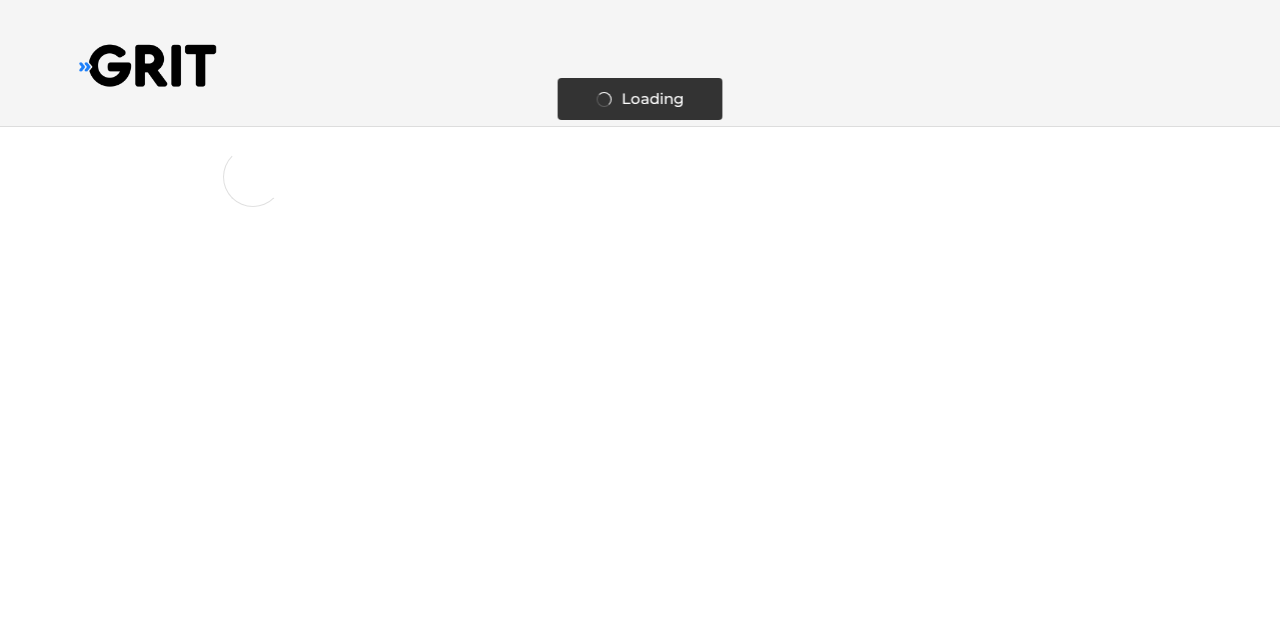 scroll, scrollTop: 0, scrollLeft: 0, axis: both 